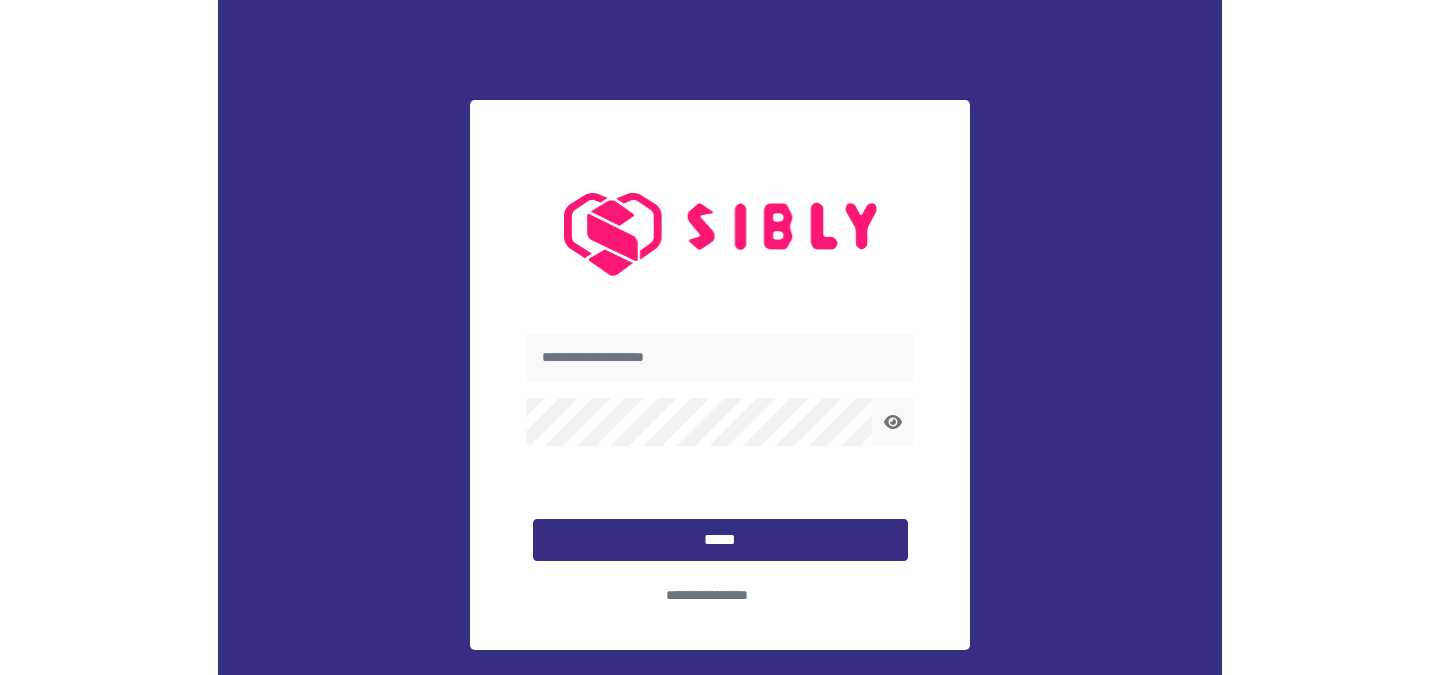 scroll, scrollTop: 0, scrollLeft: 0, axis: both 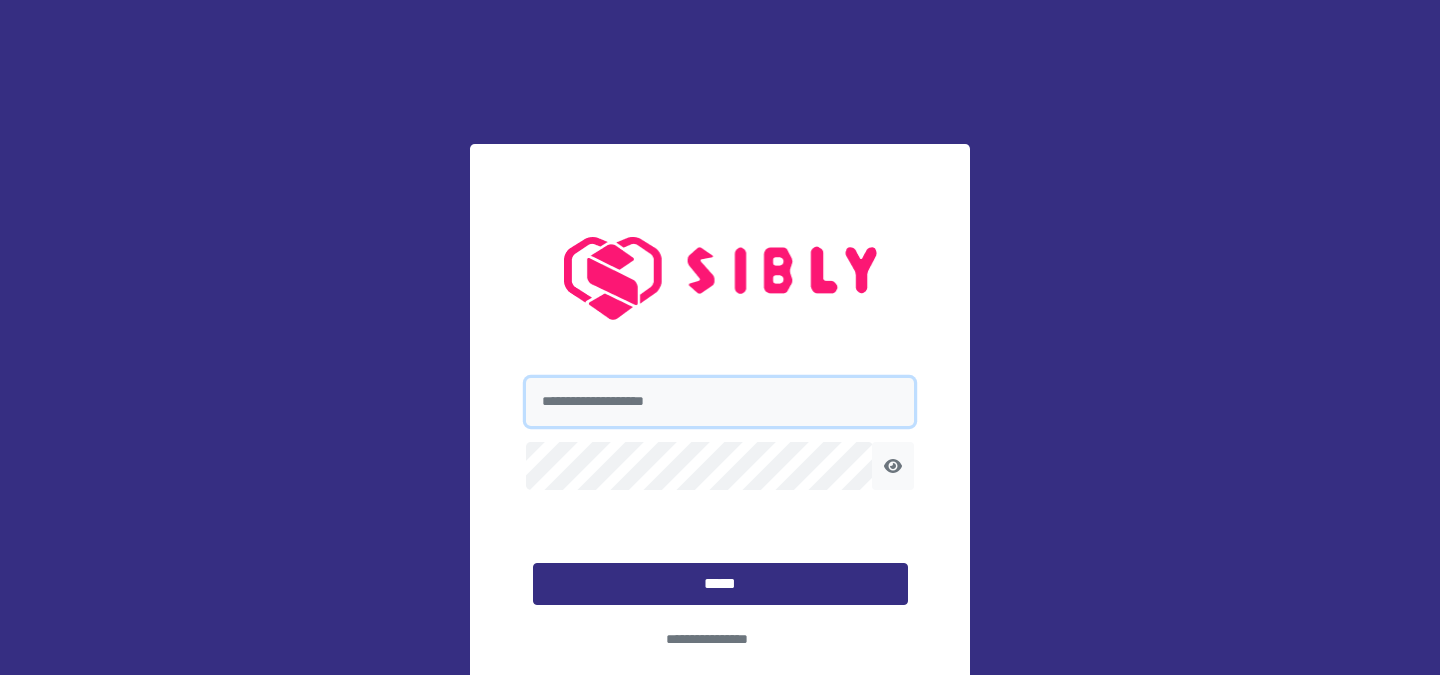 click at bounding box center [720, 402] 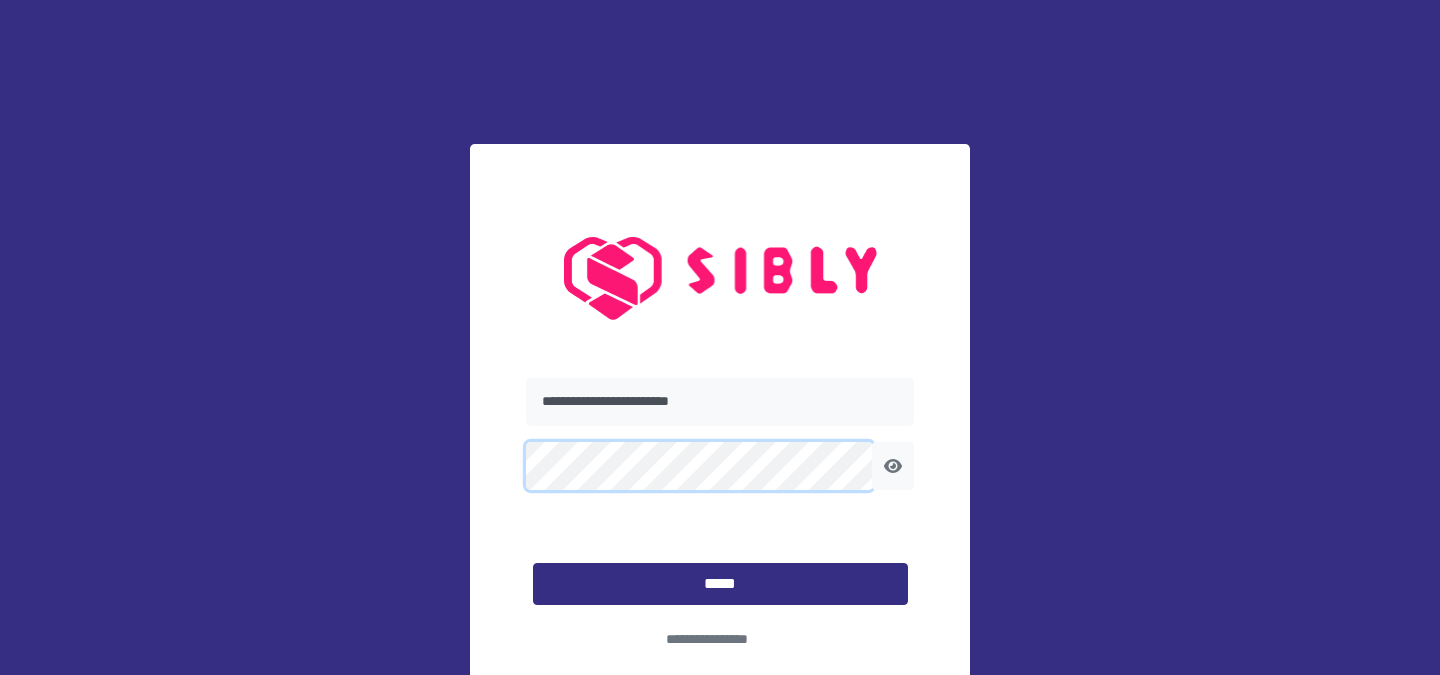 click on "*****" at bounding box center (720, 584) 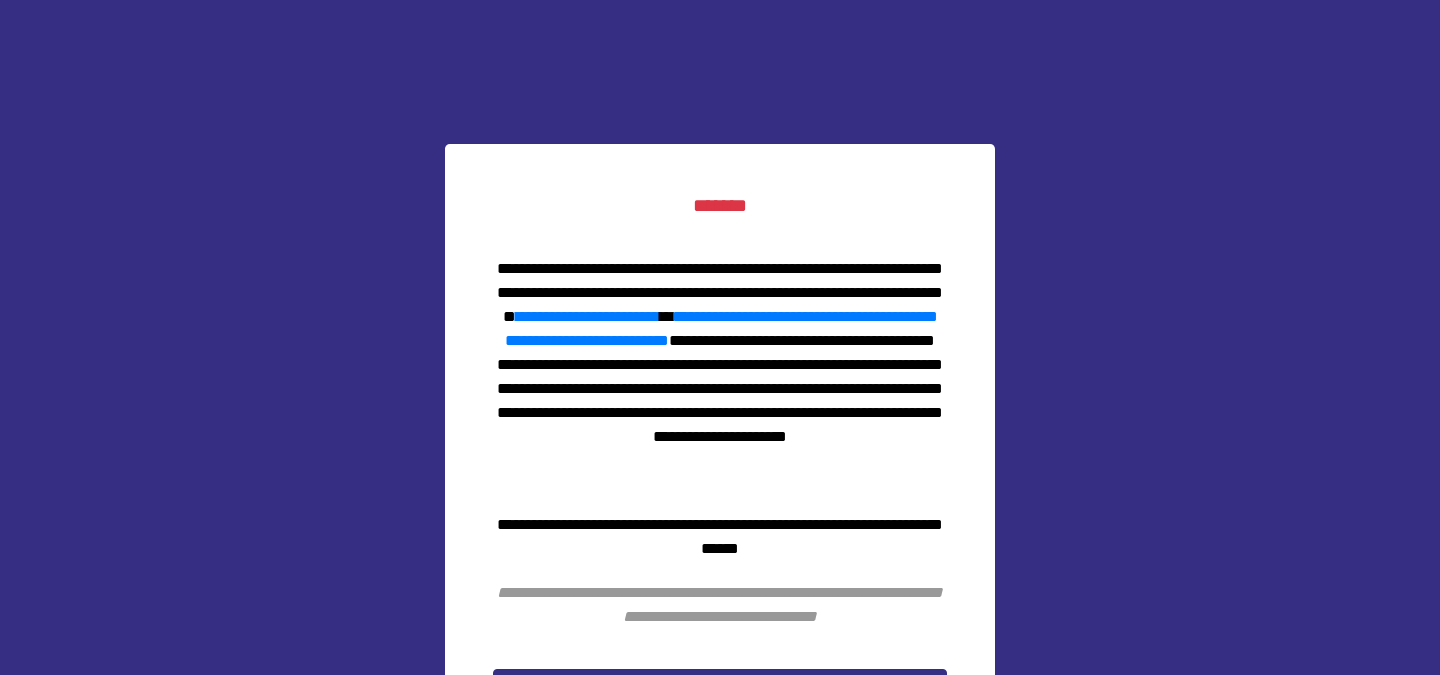 scroll, scrollTop: 152, scrollLeft: 0, axis: vertical 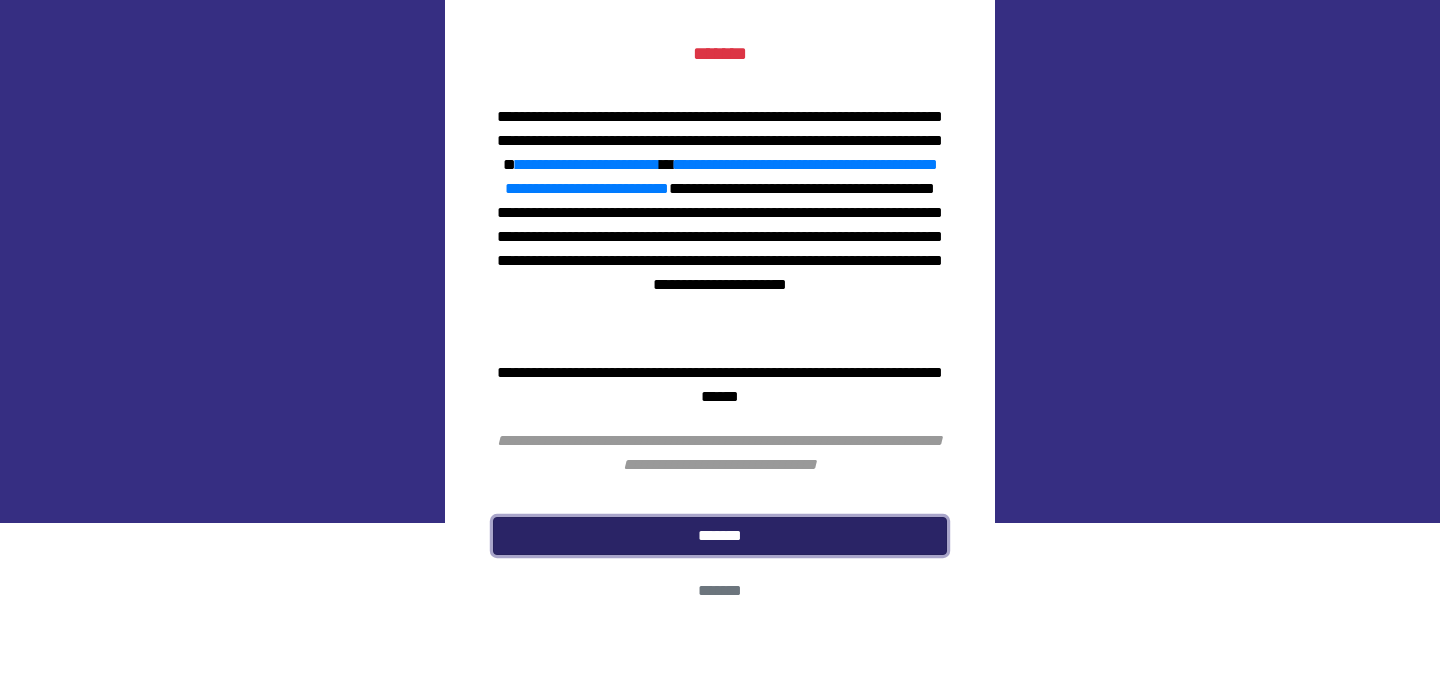 click on "*******" at bounding box center [720, 536] 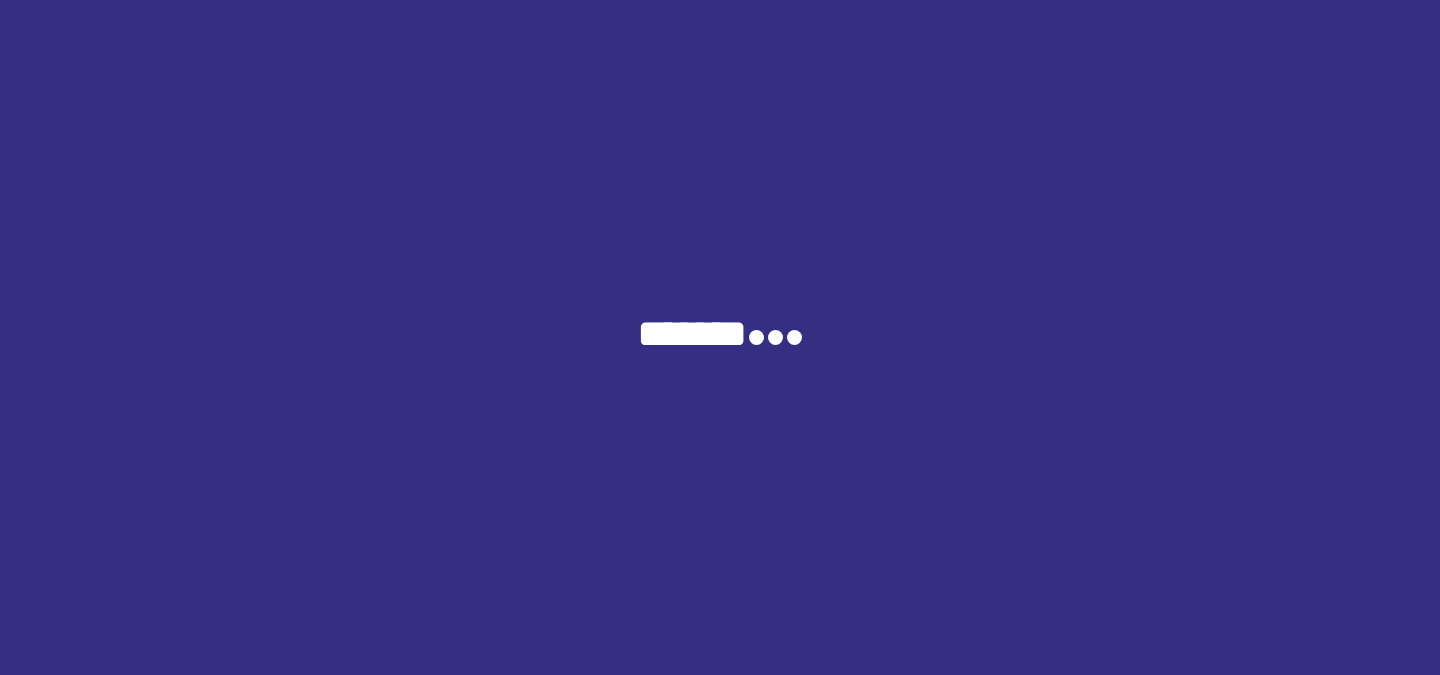 scroll, scrollTop: 0, scrollLeft: 0, axis: both 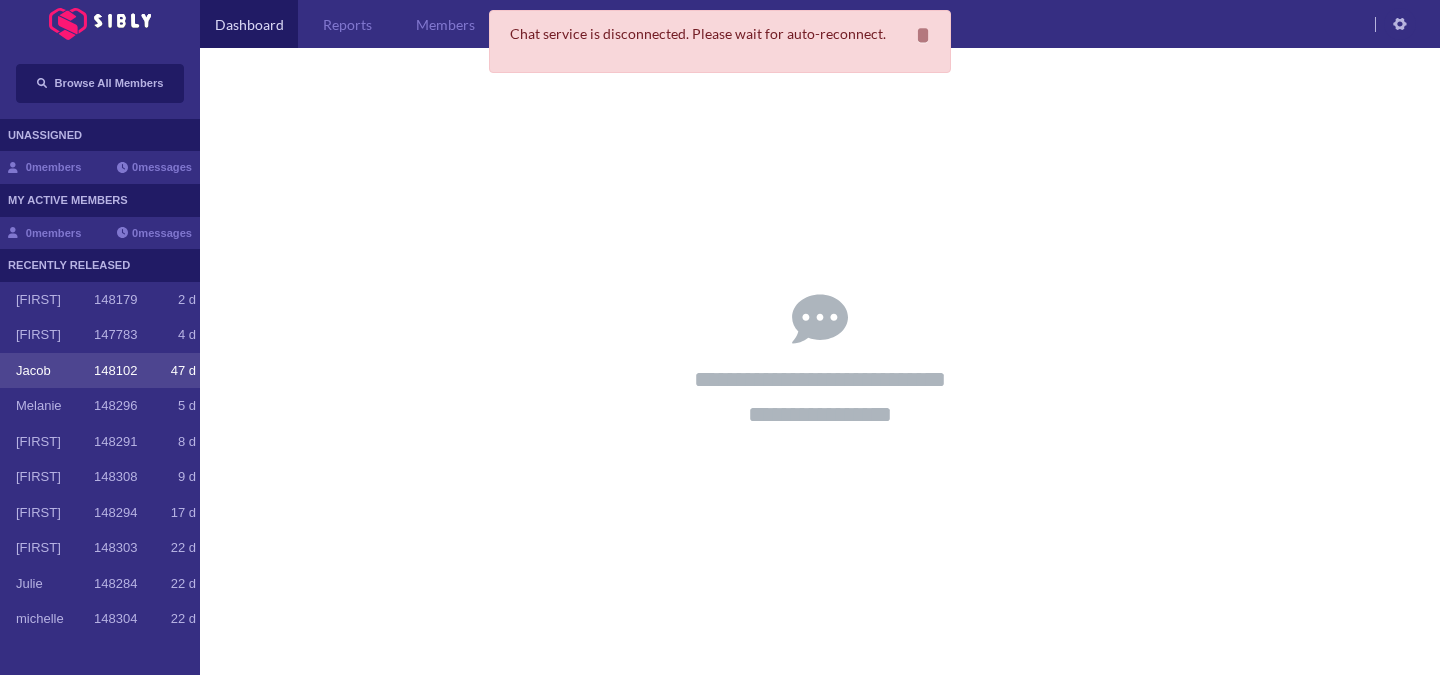 click on "148102" at bounding box center [115, 371] 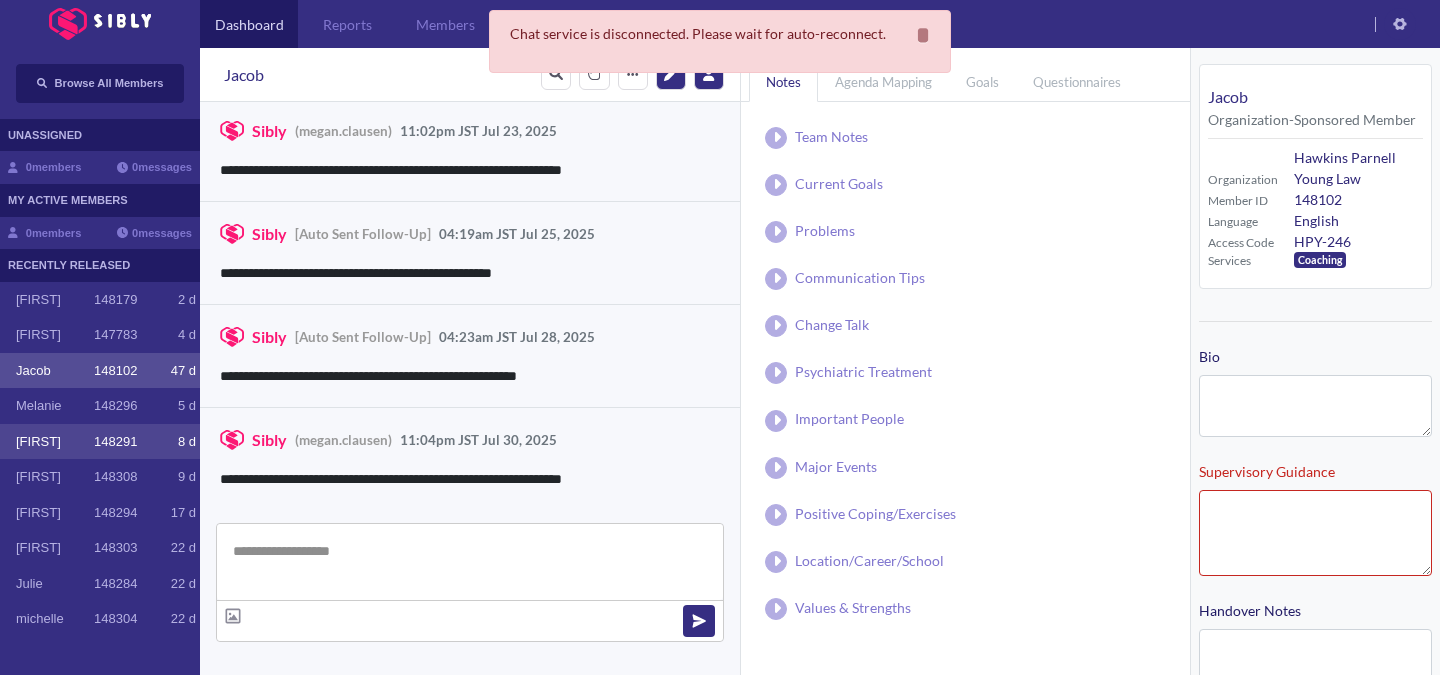 scroll, scrollTop: 3194, scrollLeft: 0, axis: vertical 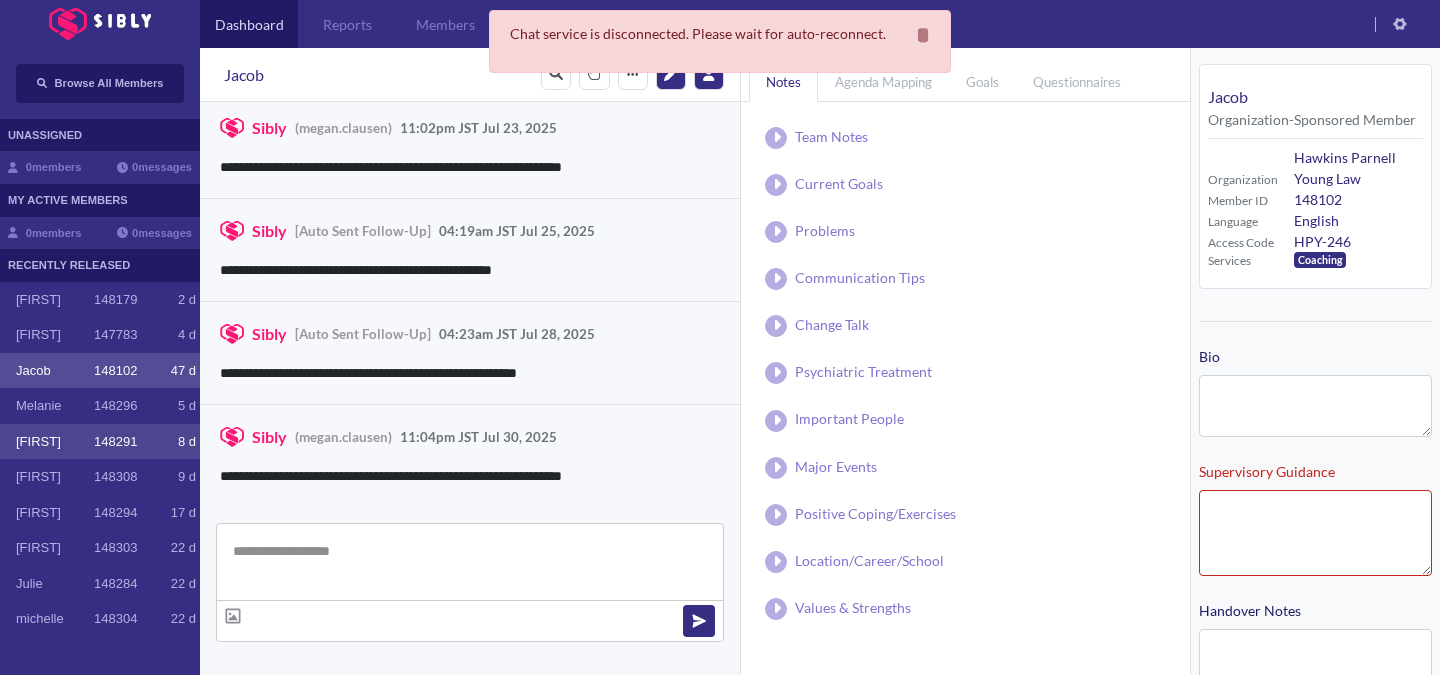 click on "Luis 148291 8 d" at bounding box center [100, 442] 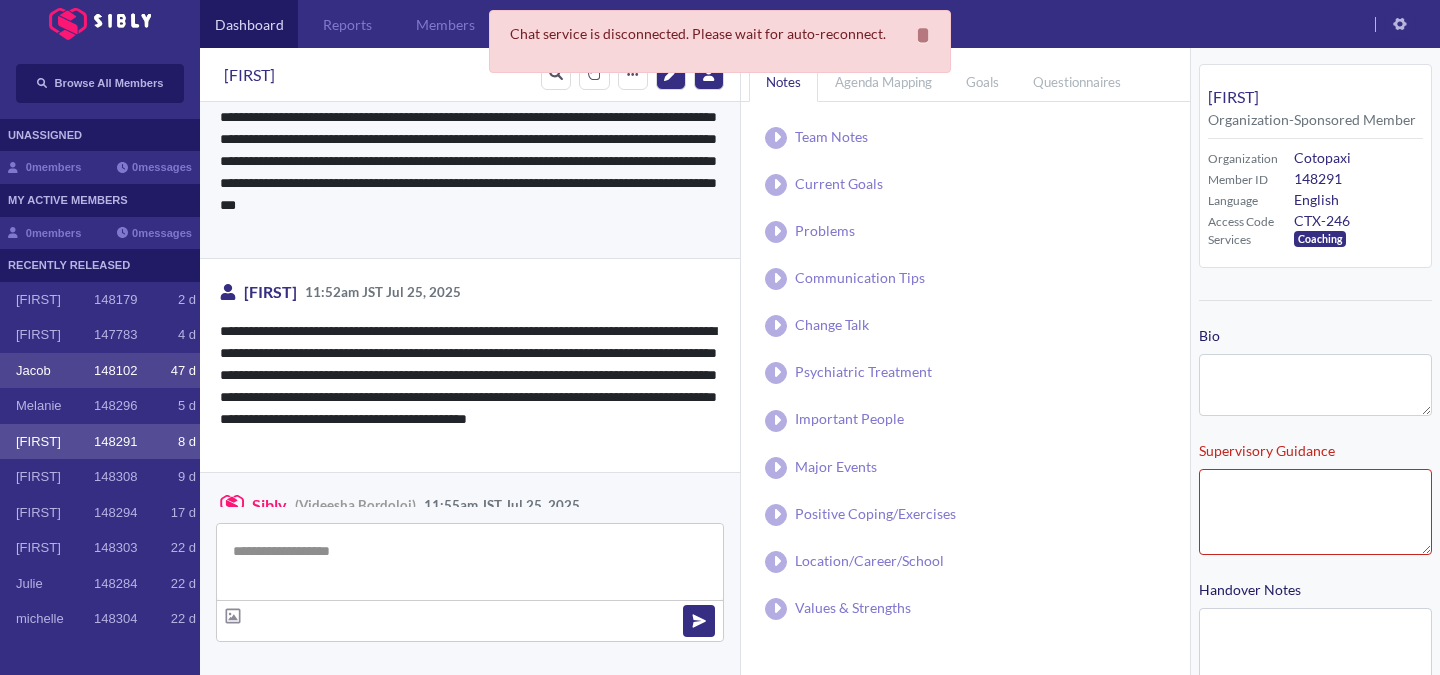 scroll, scrollTop: 3226, scrollLeft: 0, axis: vertical 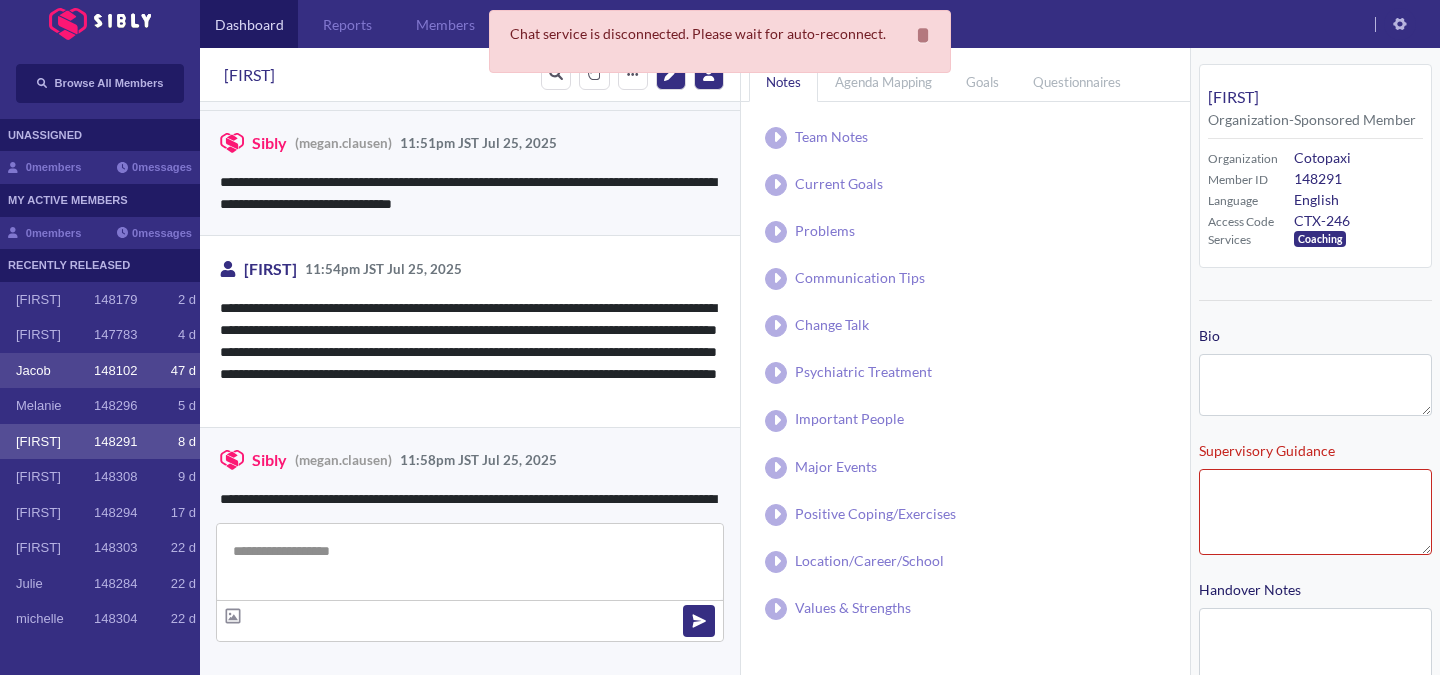 click on "148102" at bounding box center (115, 371) 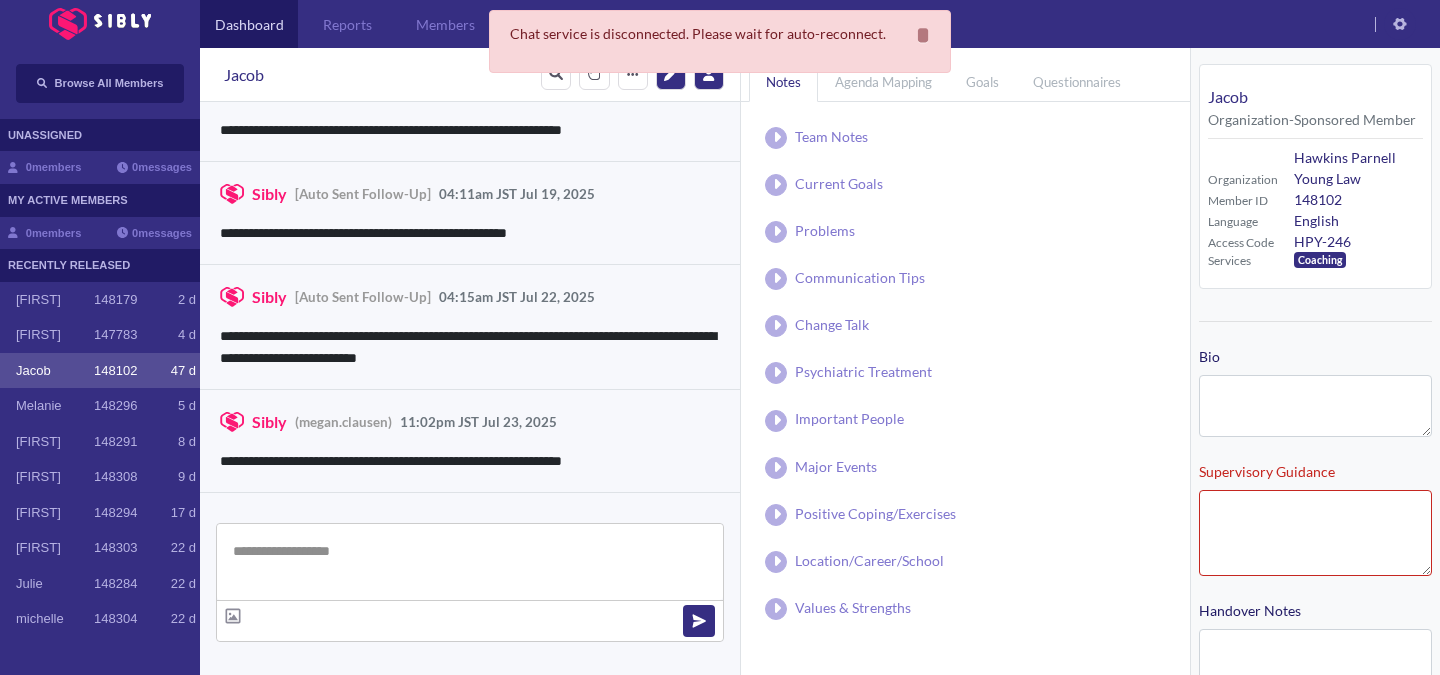 scroll, scrollTop: 3194, scrollLeft: 0, axis: vertical 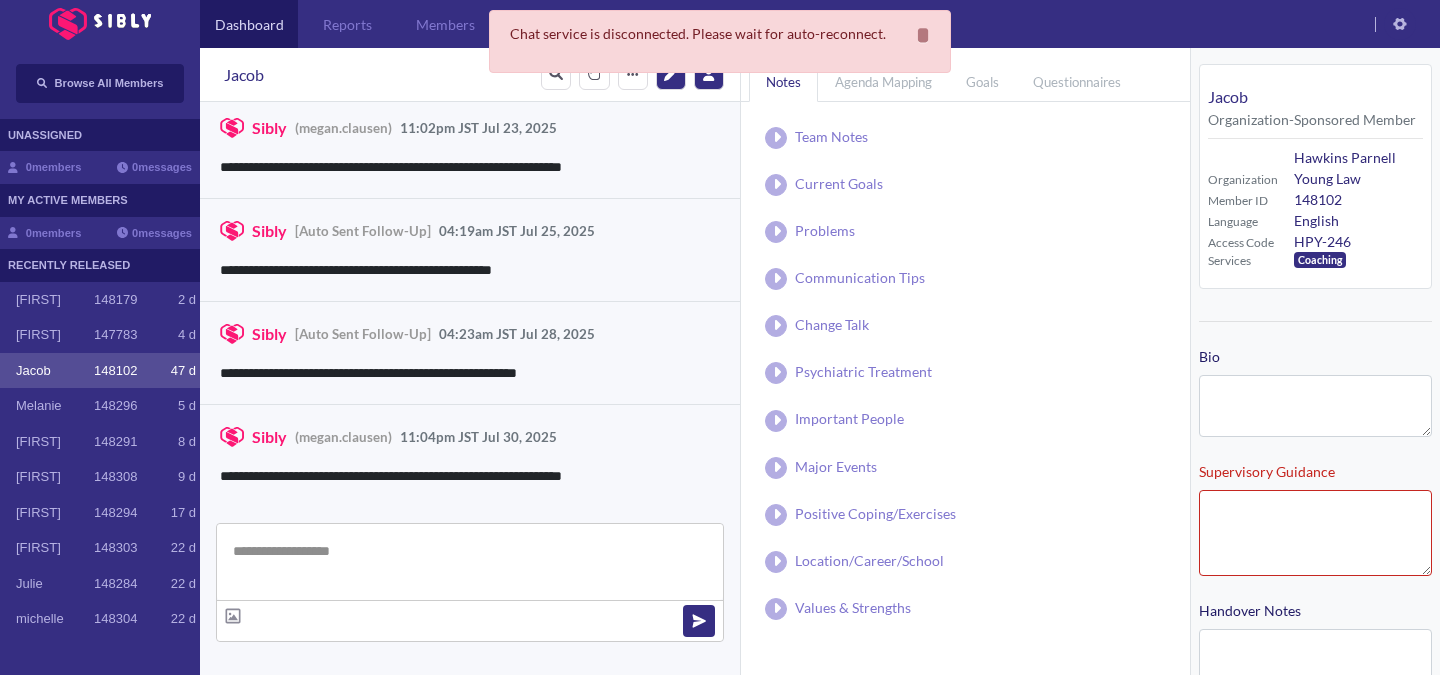 type on "**********" 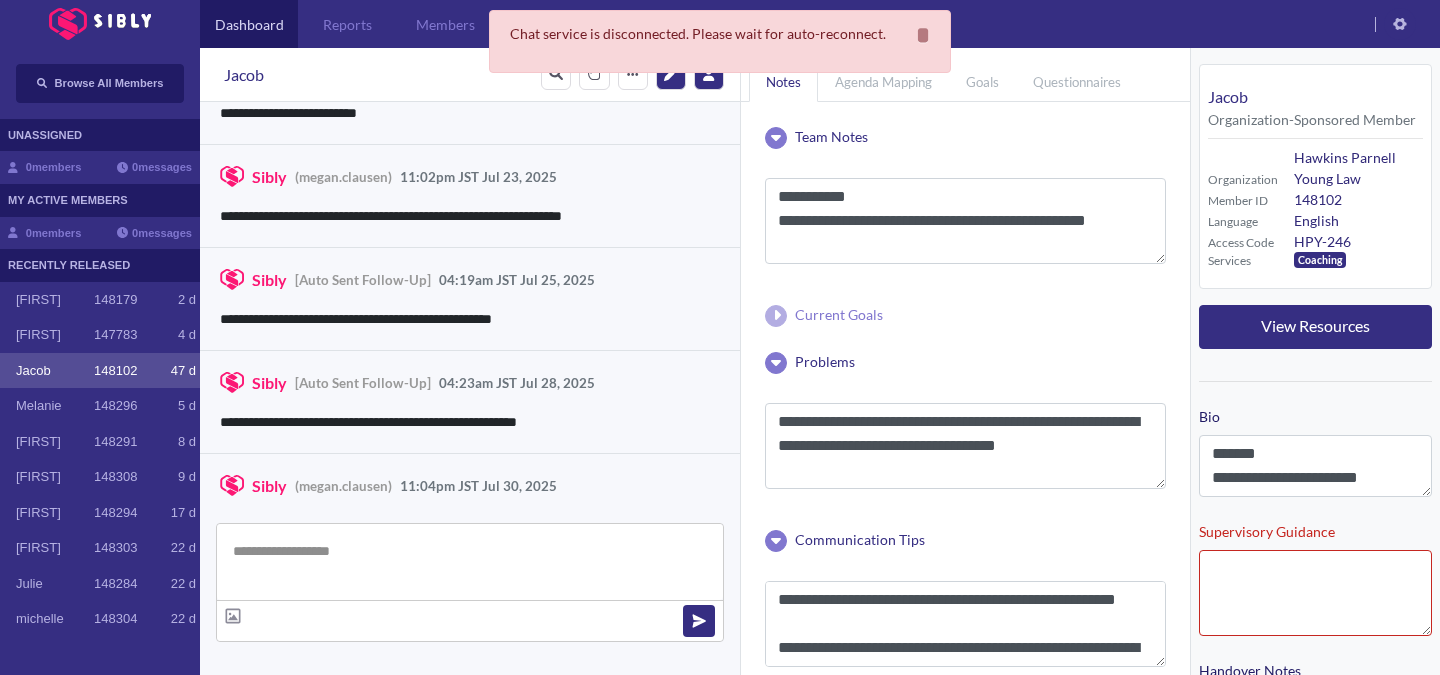 scroll, scrollTop: 3243, scrollLeft: 0, axis: vertical 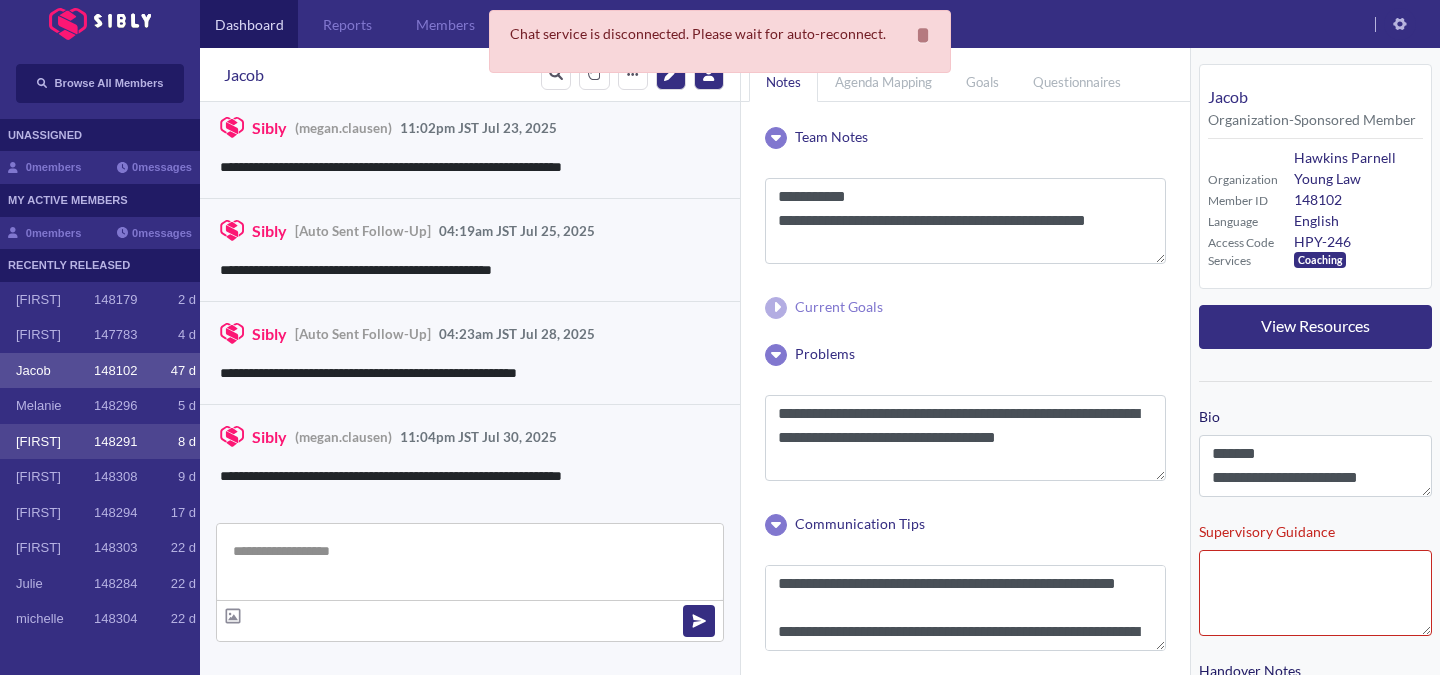 click on "148291" at bounding box center [115, 442] 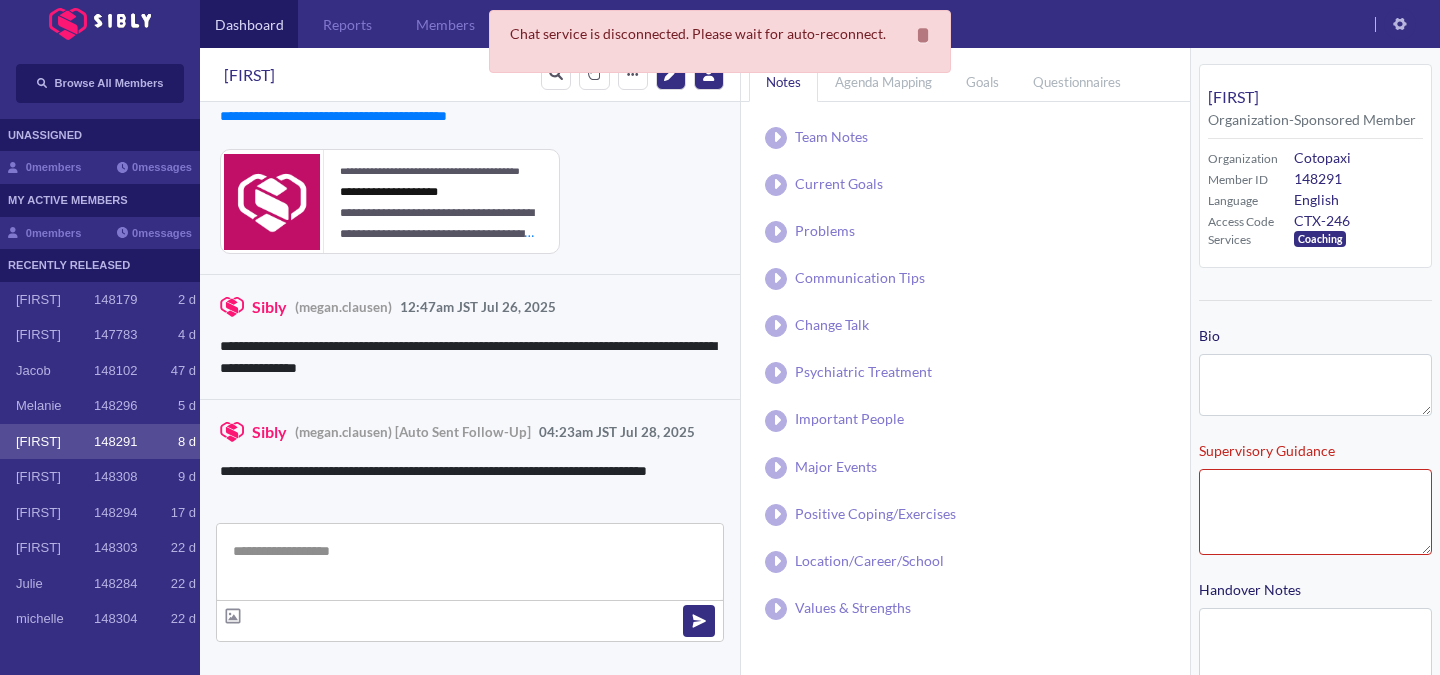 scroll, scrollTop: 4605, scrollLeft: 0, axis: vertical 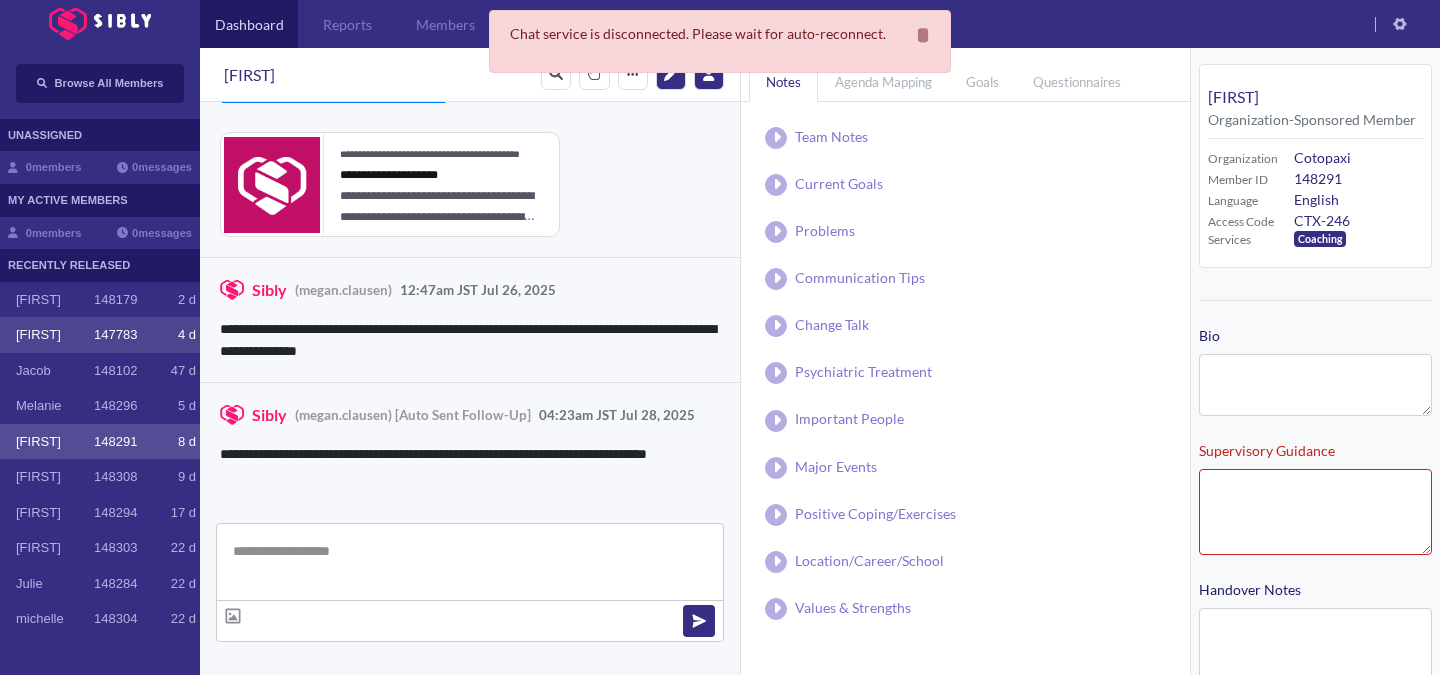 type on "**********" 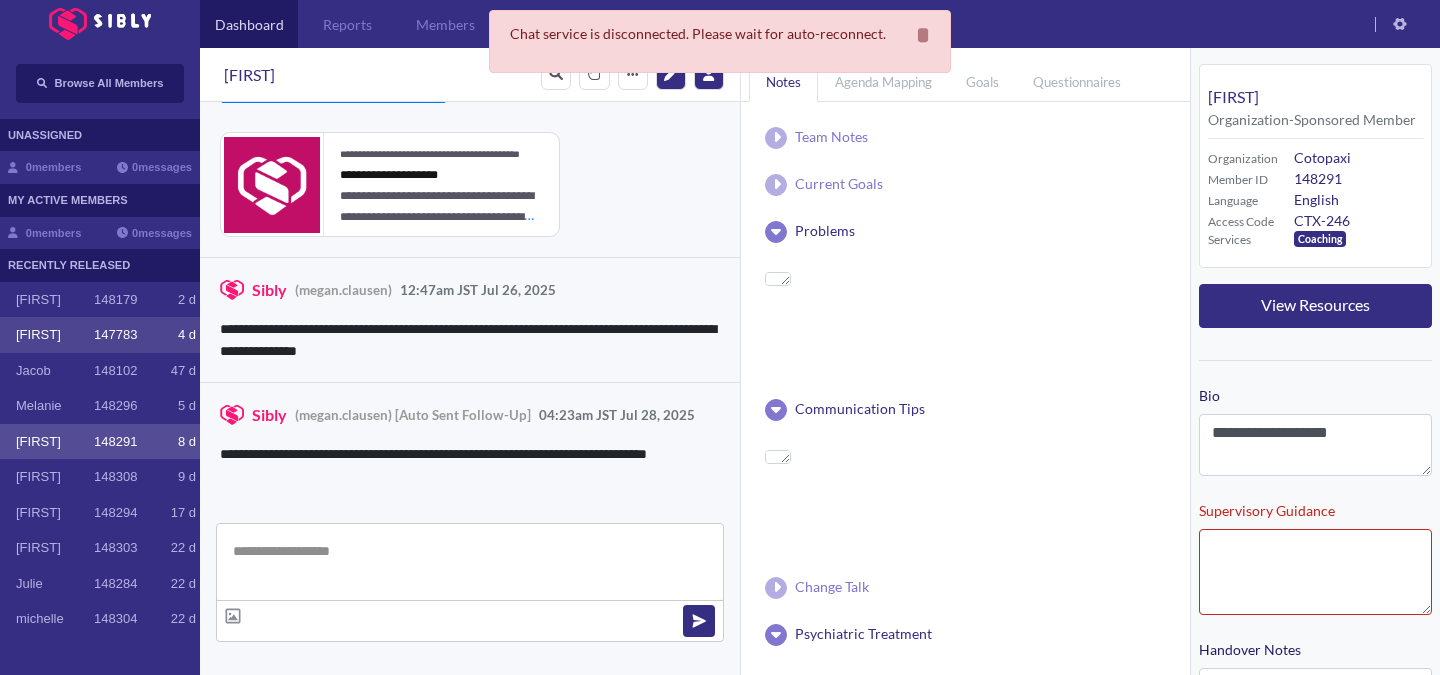 click on "147783" at bounding box center (115, 335) 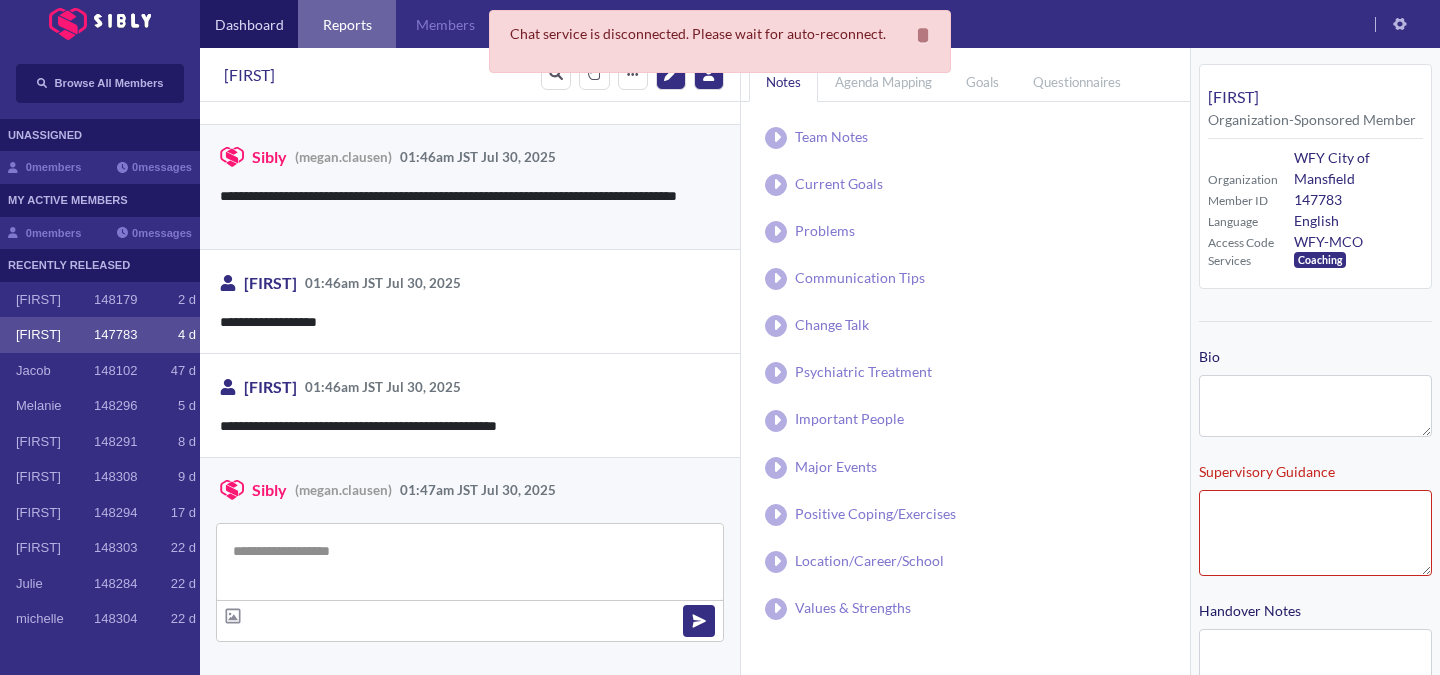 scroll, scrollTop: 3210, scrollLeft: 0, axis: vertical 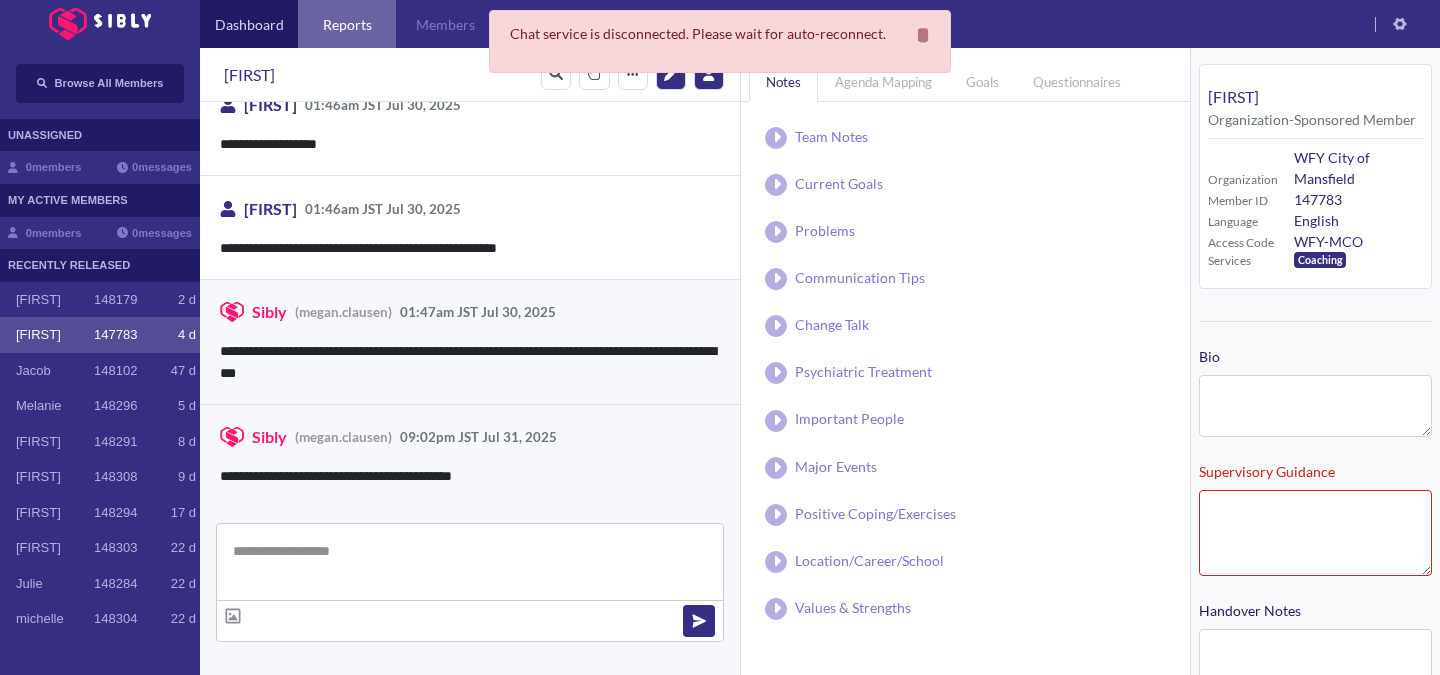 type on "**********" 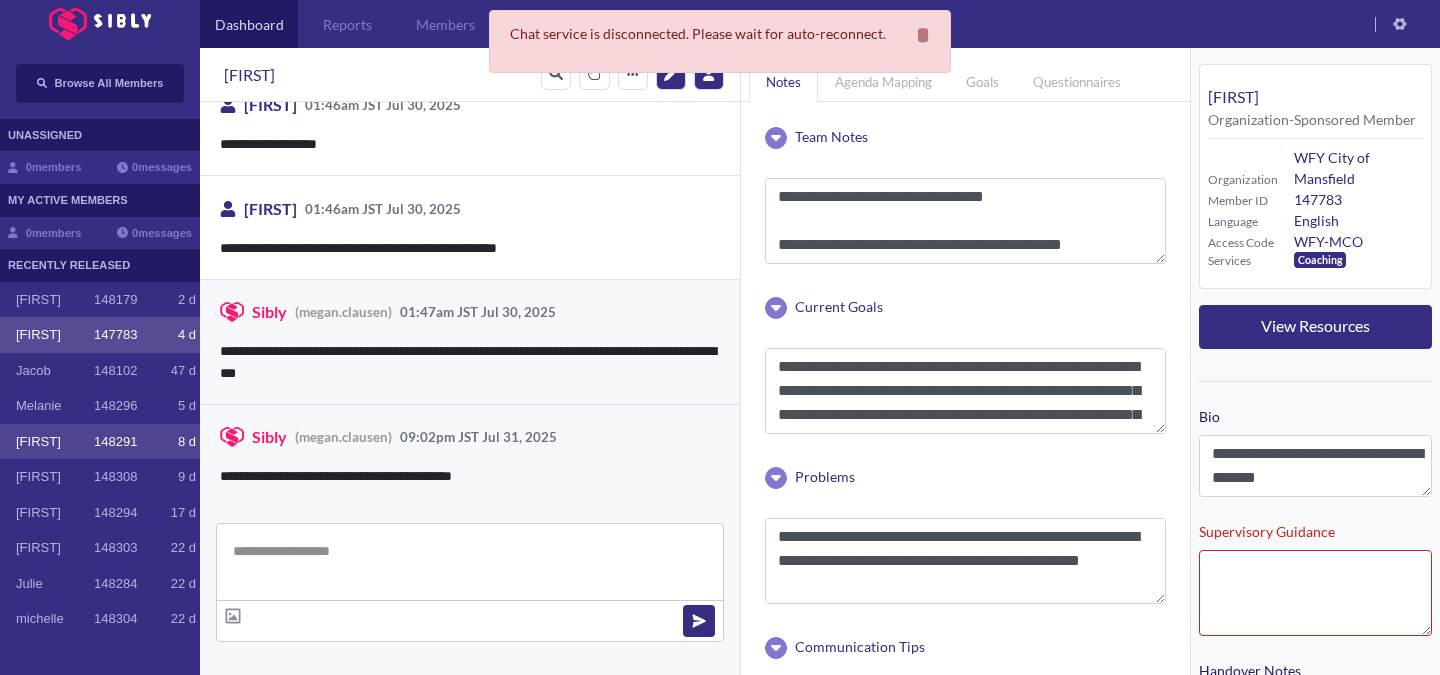 click on "Luis 148291 8 d" at bounding box center [100, 442] 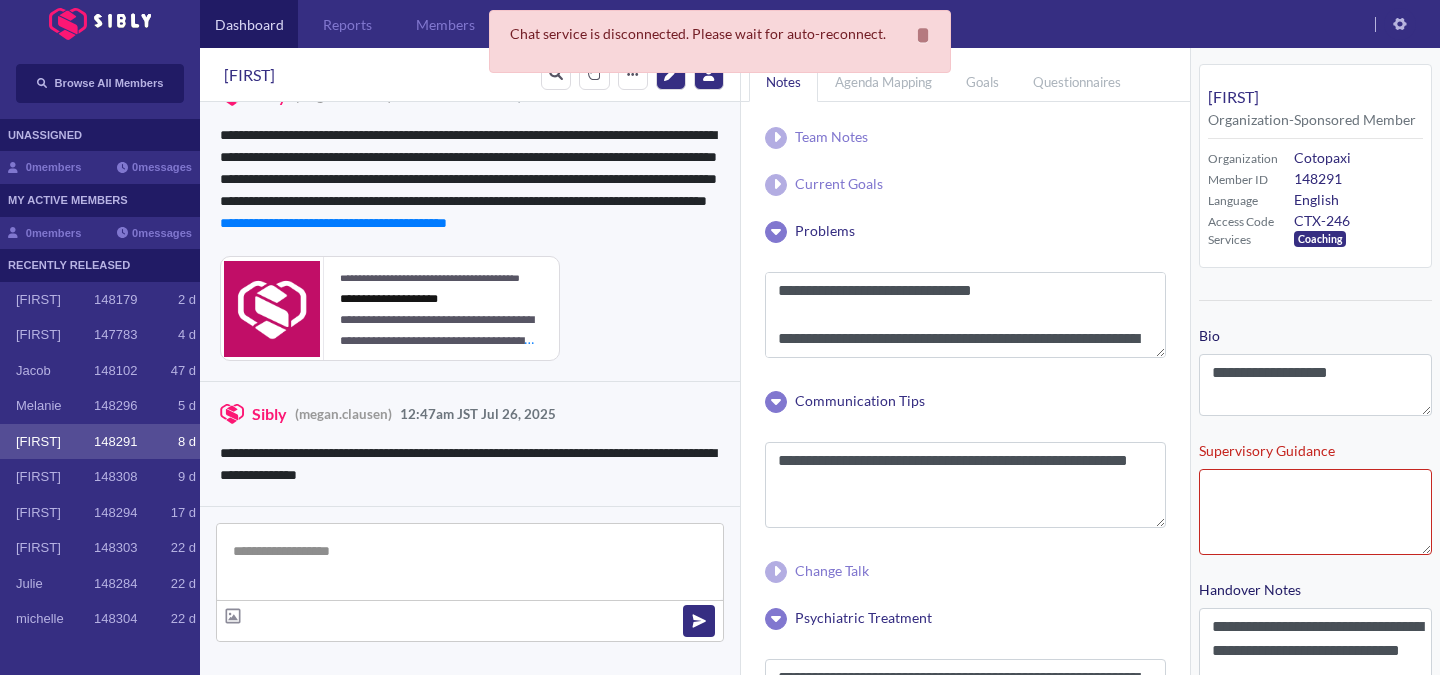 scroll, scrollTop: 4605, scrollLeft: 0, axis: vertical 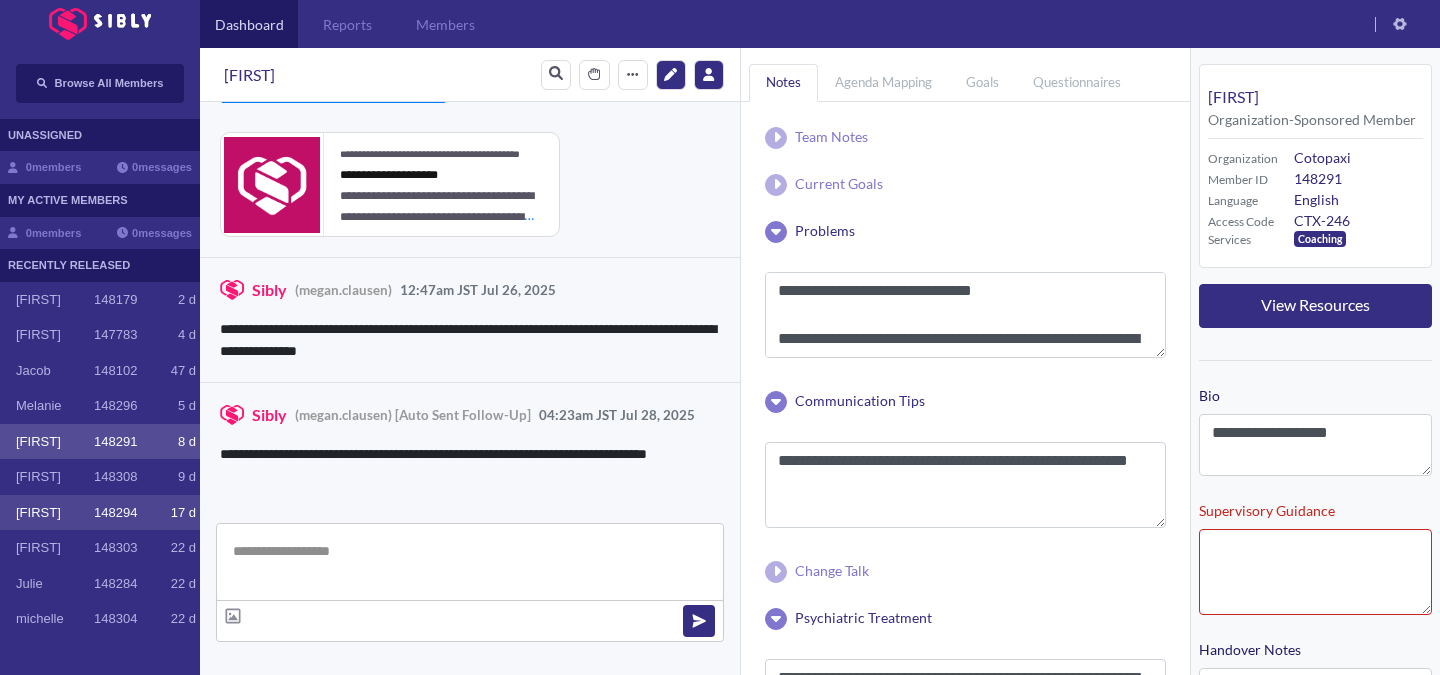 click on "[FIRST] 148294 17 d" at bounding box center [100, 513] 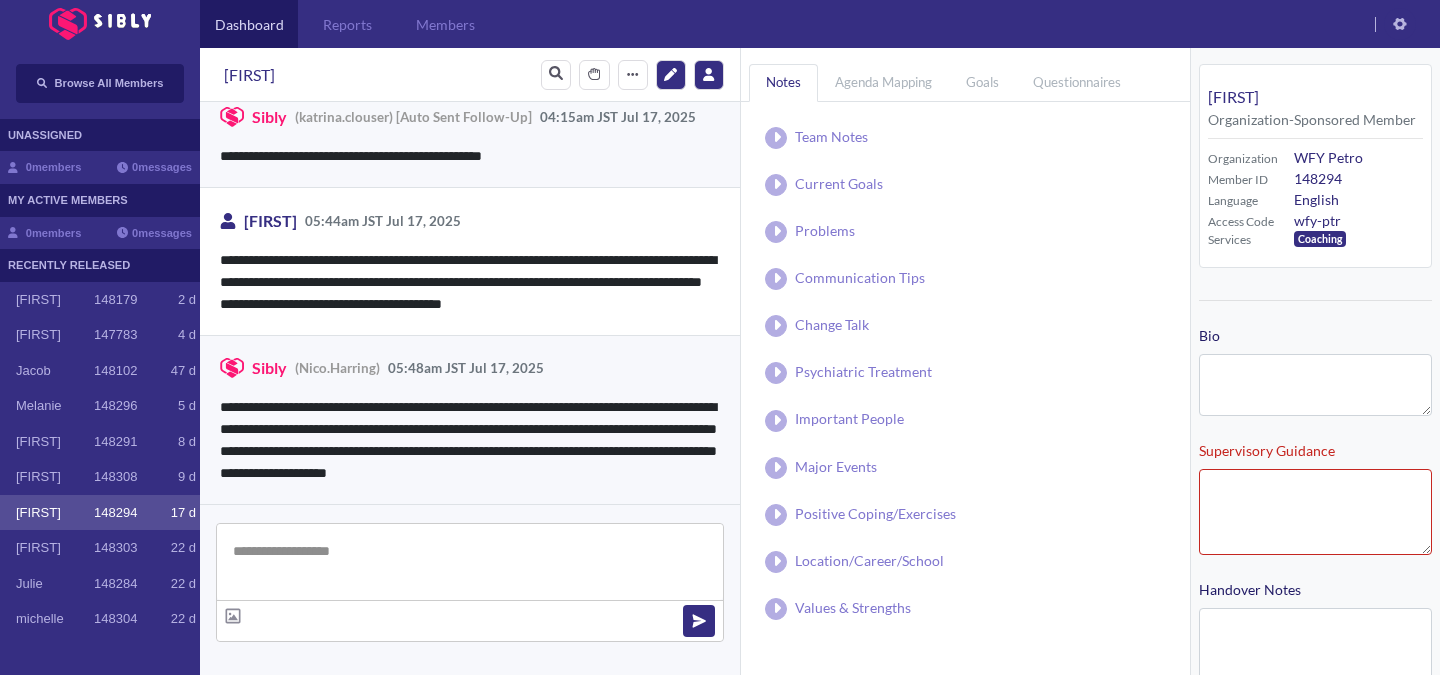 type on "**********" 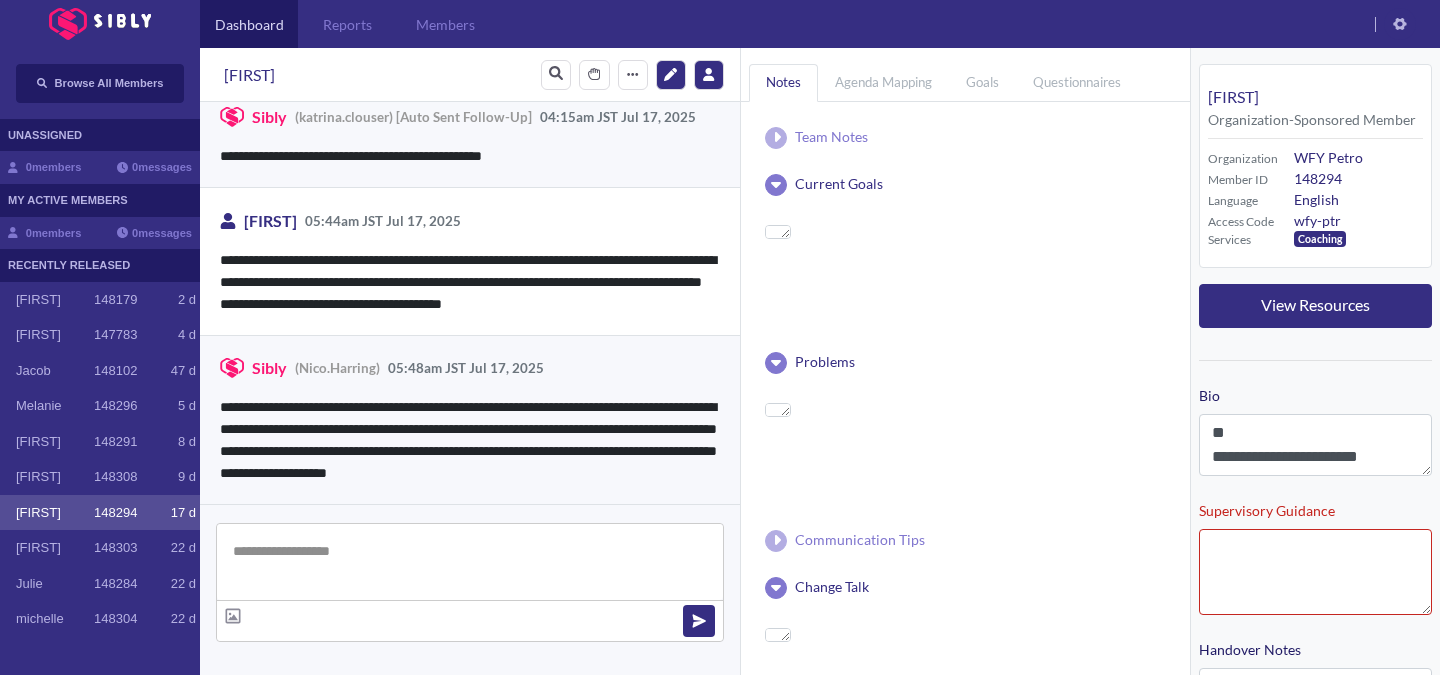 scroll, scrollTop: 2832, scrollLeft: 0, axis: vertical 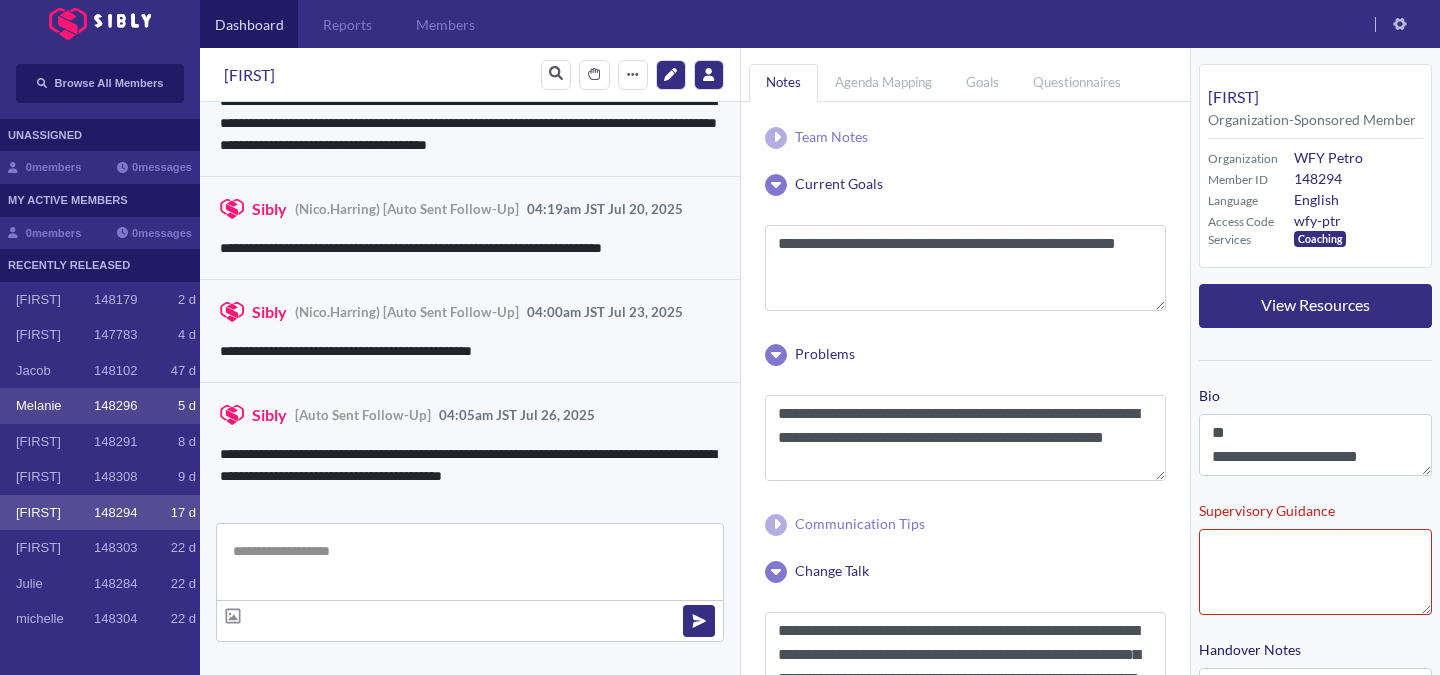 click on "Melanie" at bounding box center (55, 406) 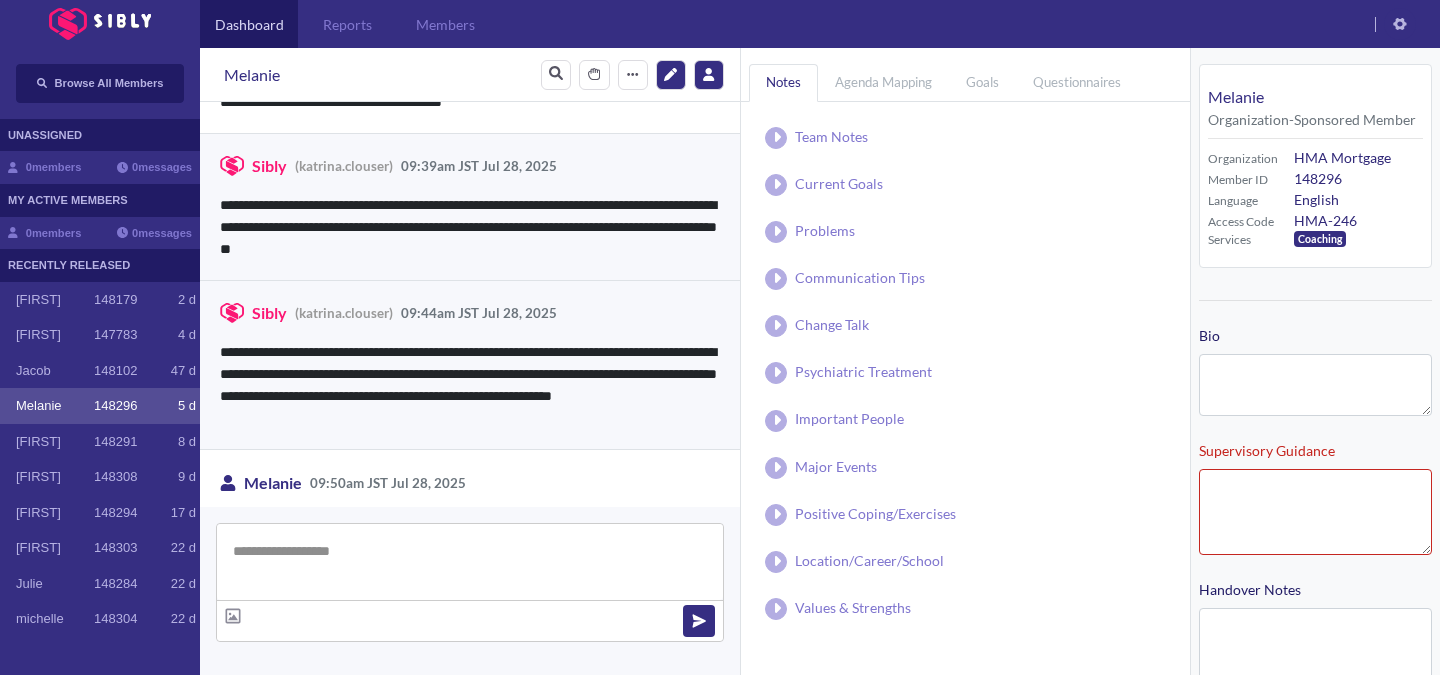 scroll, scrollTop: 3618, scrollLeft: 0, axis: vertical 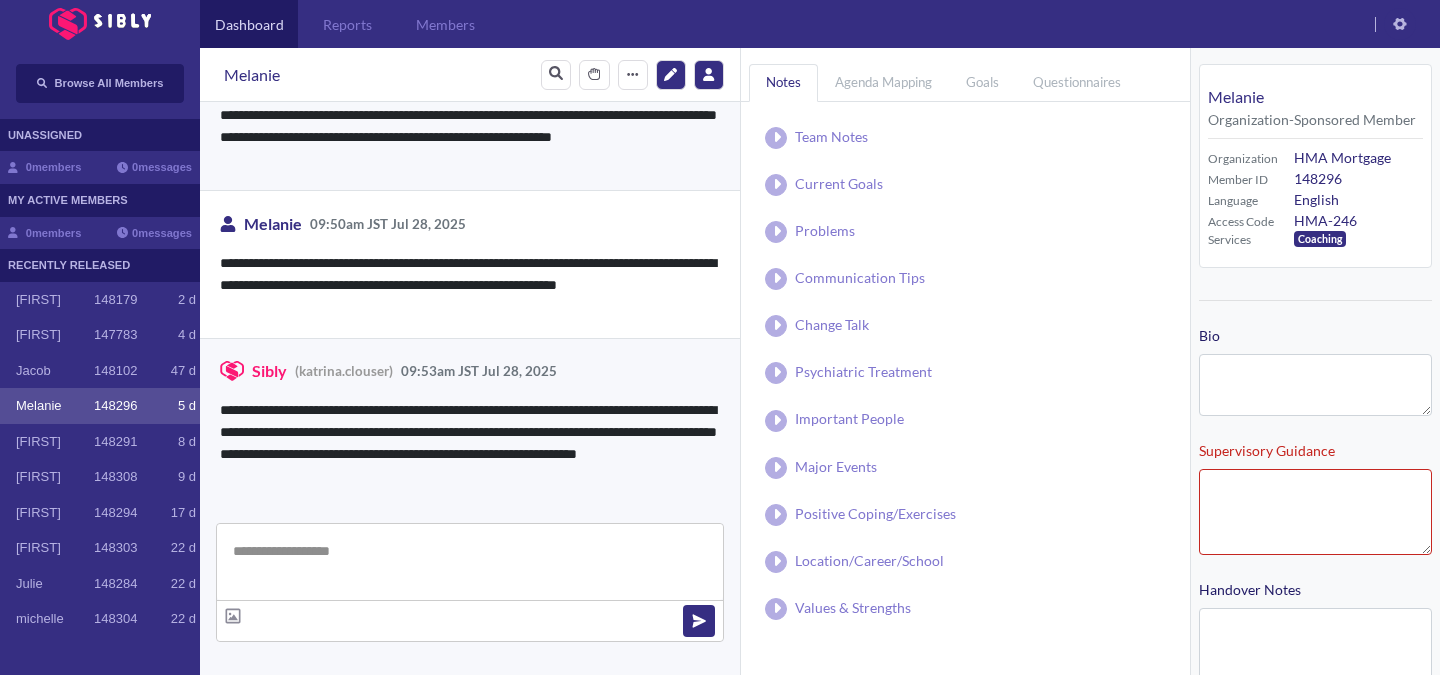 type on "**********" 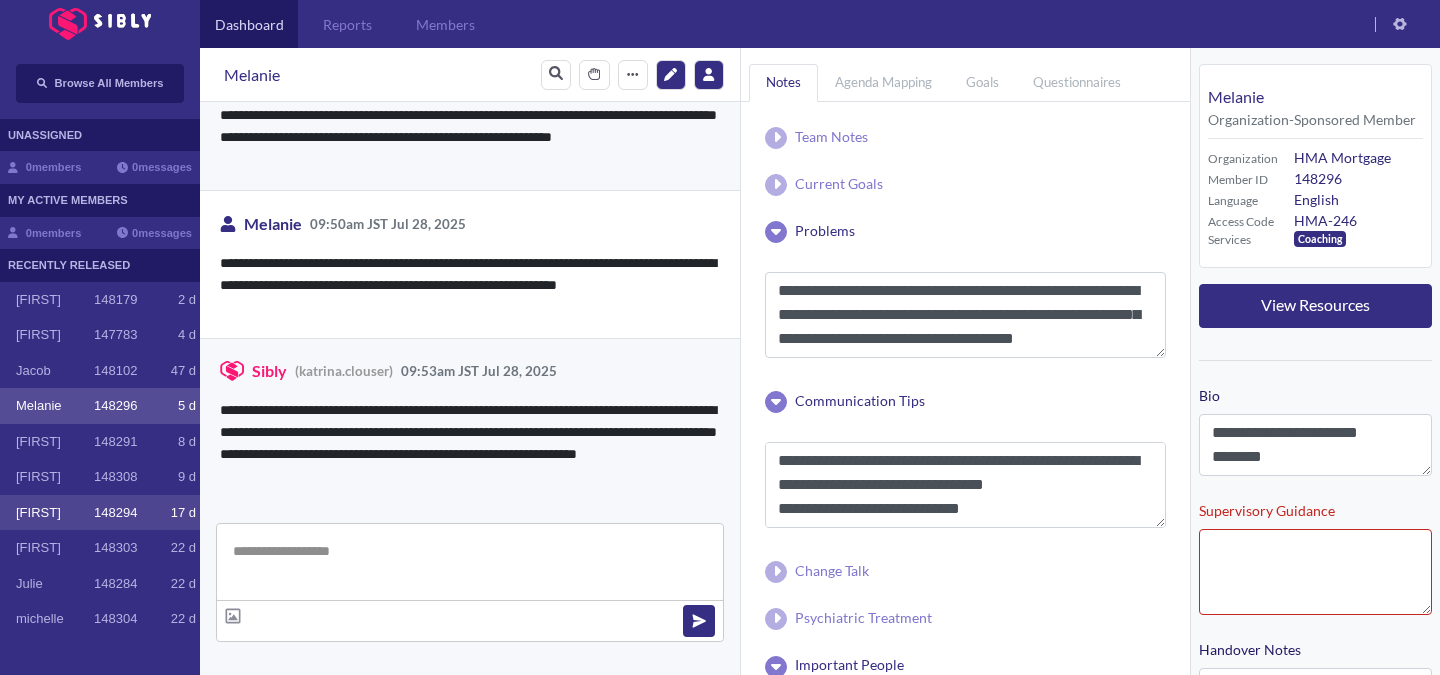 click on "17 d" 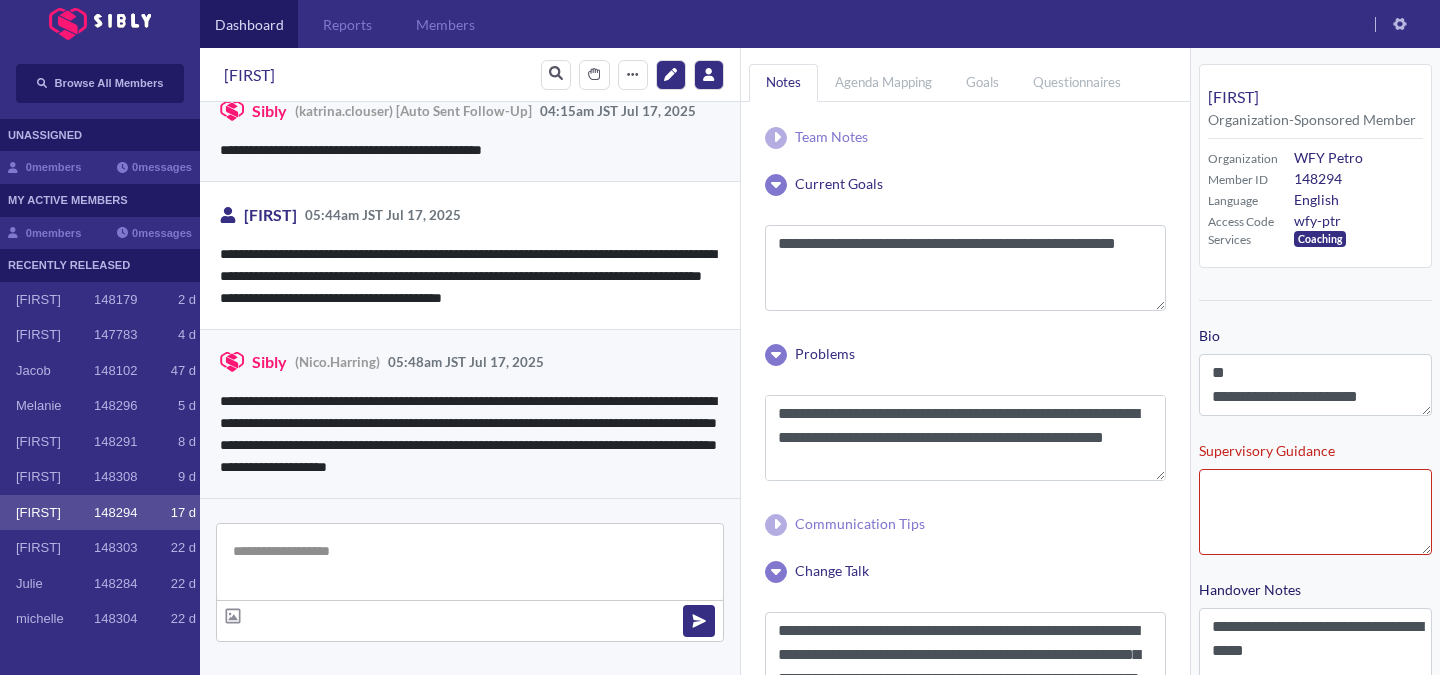 scroll, scrollTop: 2832, scrollLeft: 0, axis: vertical 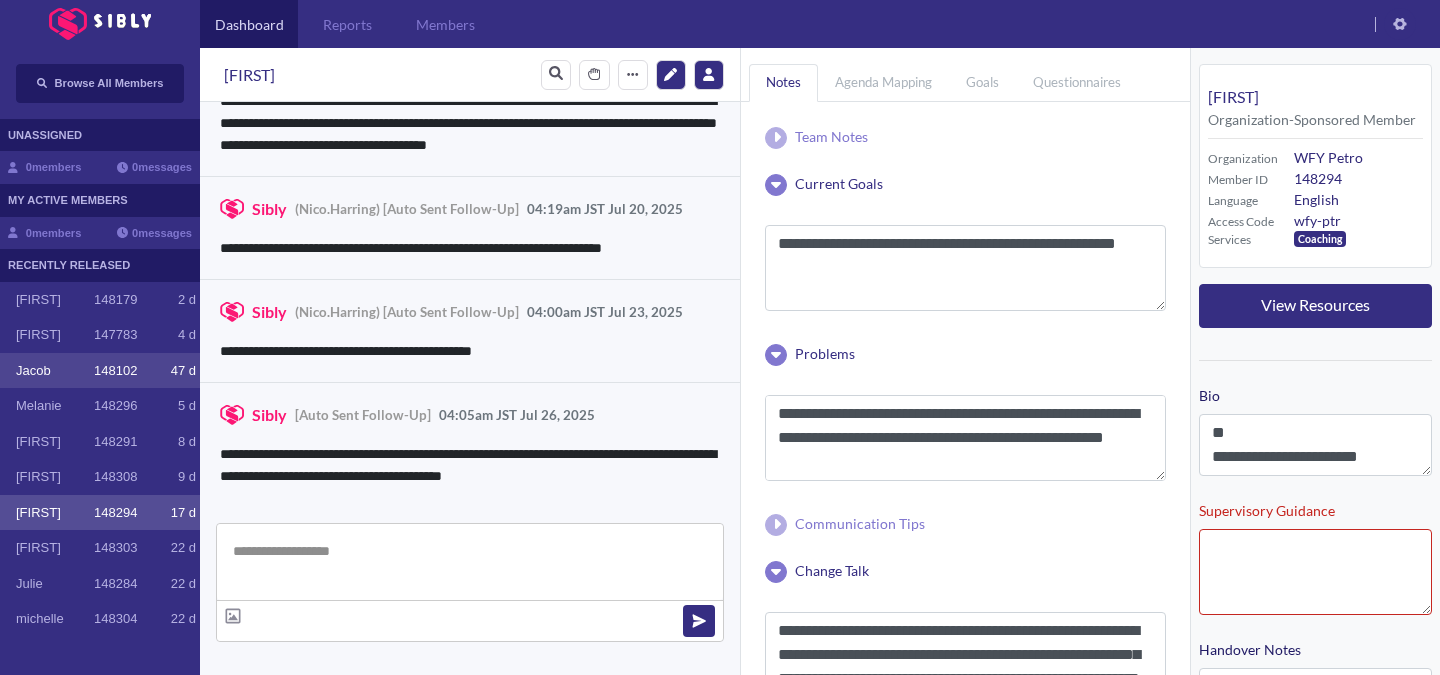 click on "Jacob" at bounding box center (55, 371) 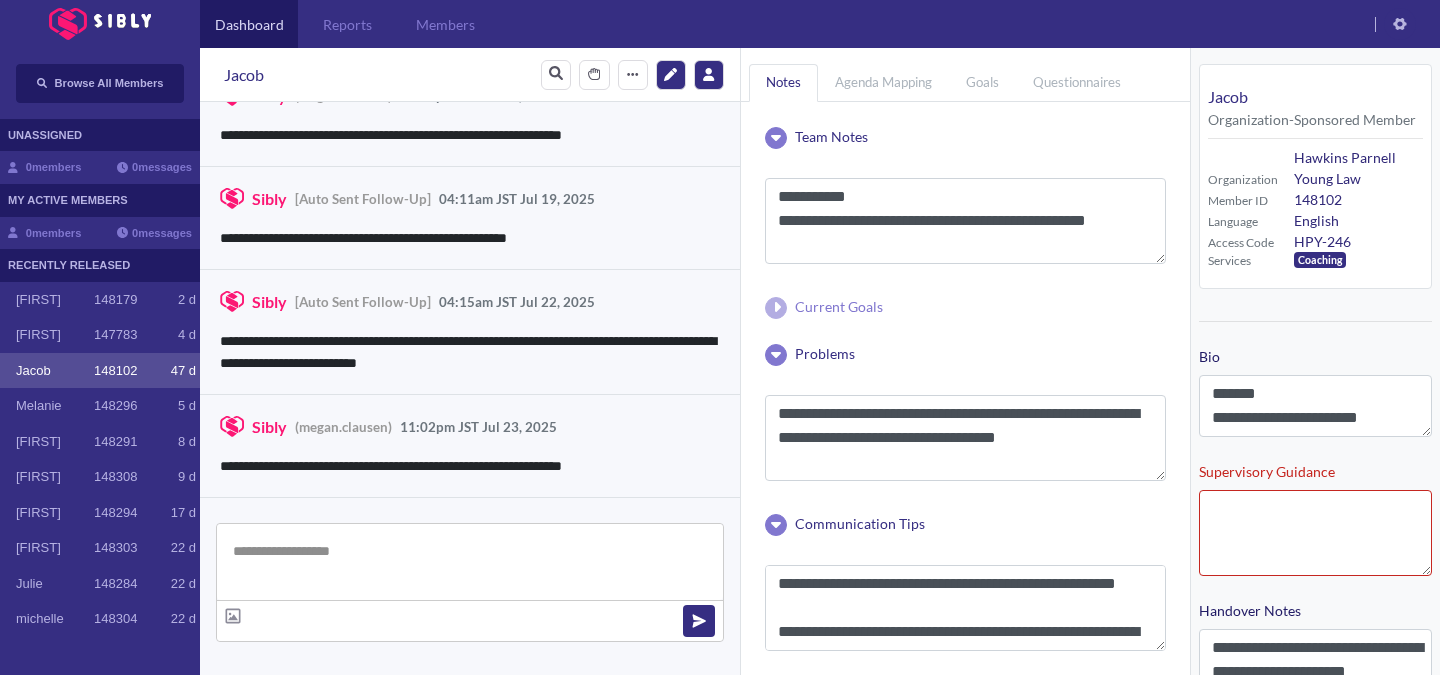 scroll, scrollTop: 3243, scrollLeft: 0, axis: vertical 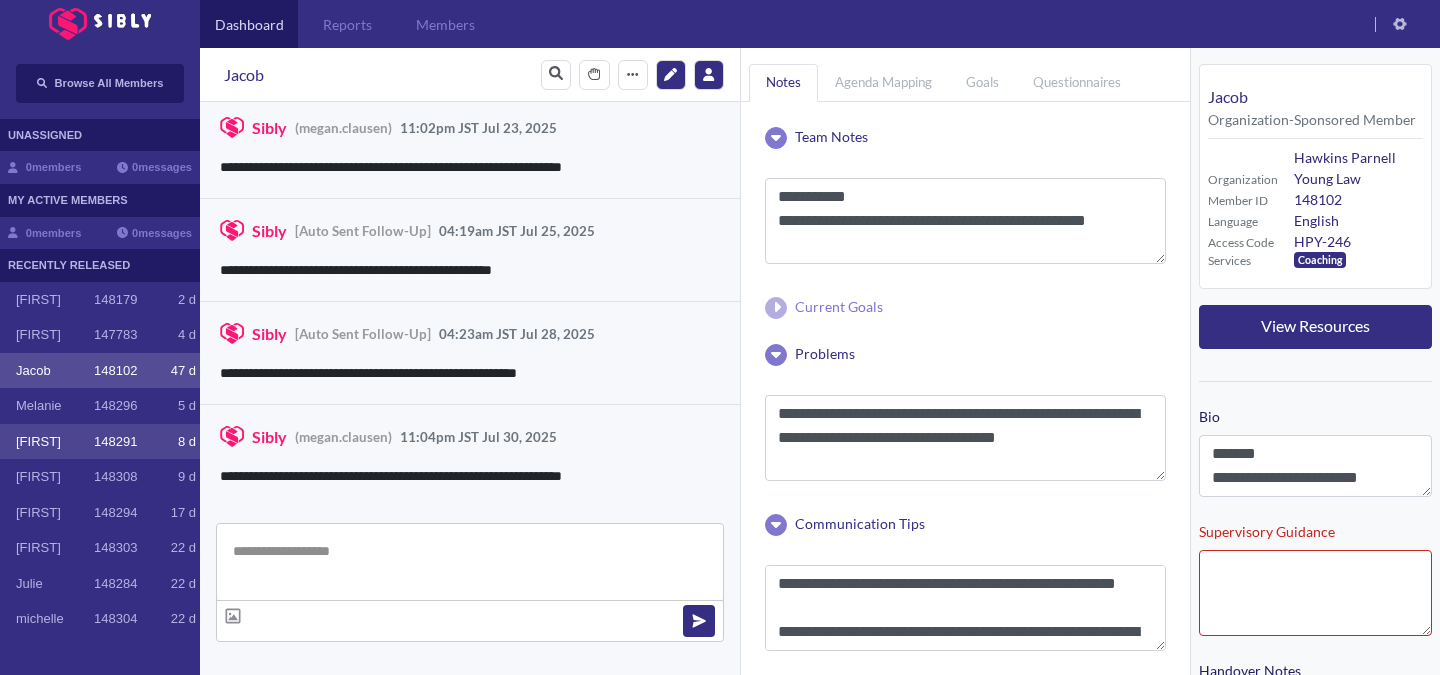 click on "[FIRST]" at bounding box center [55, 442] 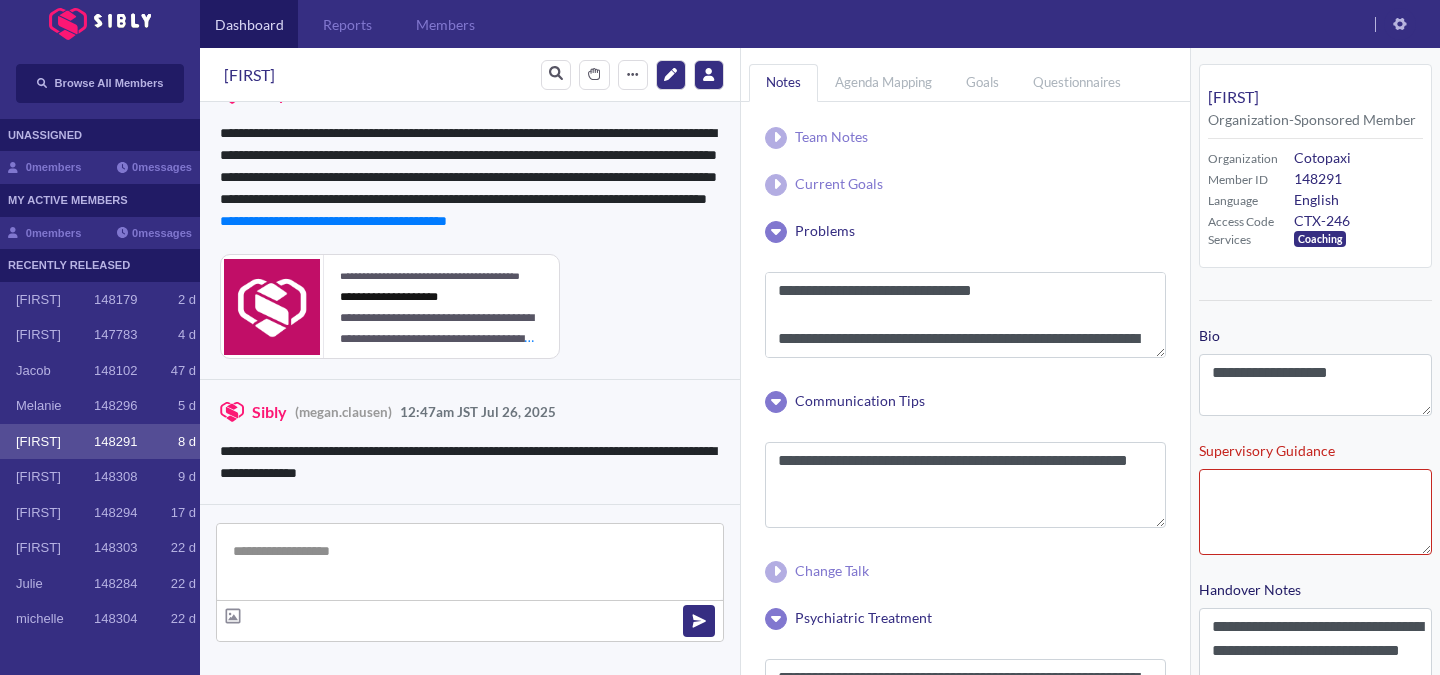 scroll, scrollTop: 4605, scrollLeft: 0, axis: vertical 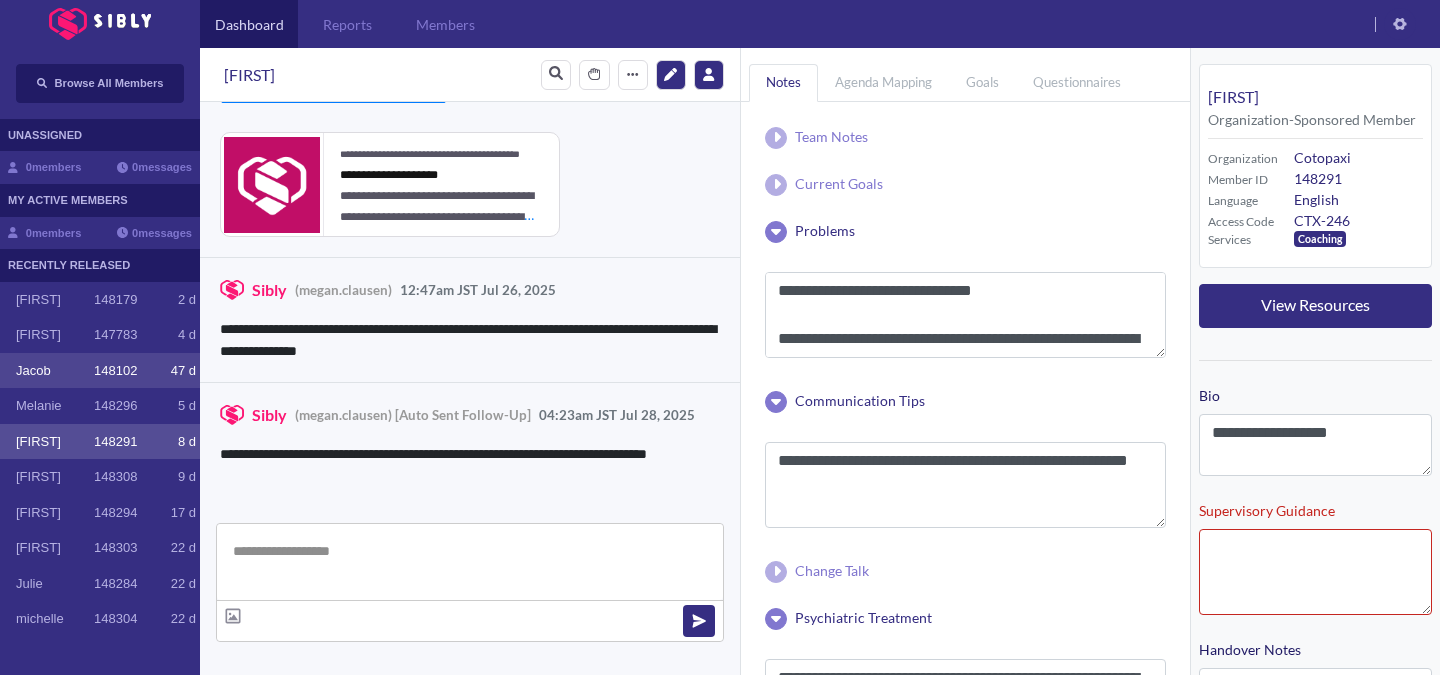 click on "Jacob" at bounding box center (55, 371) 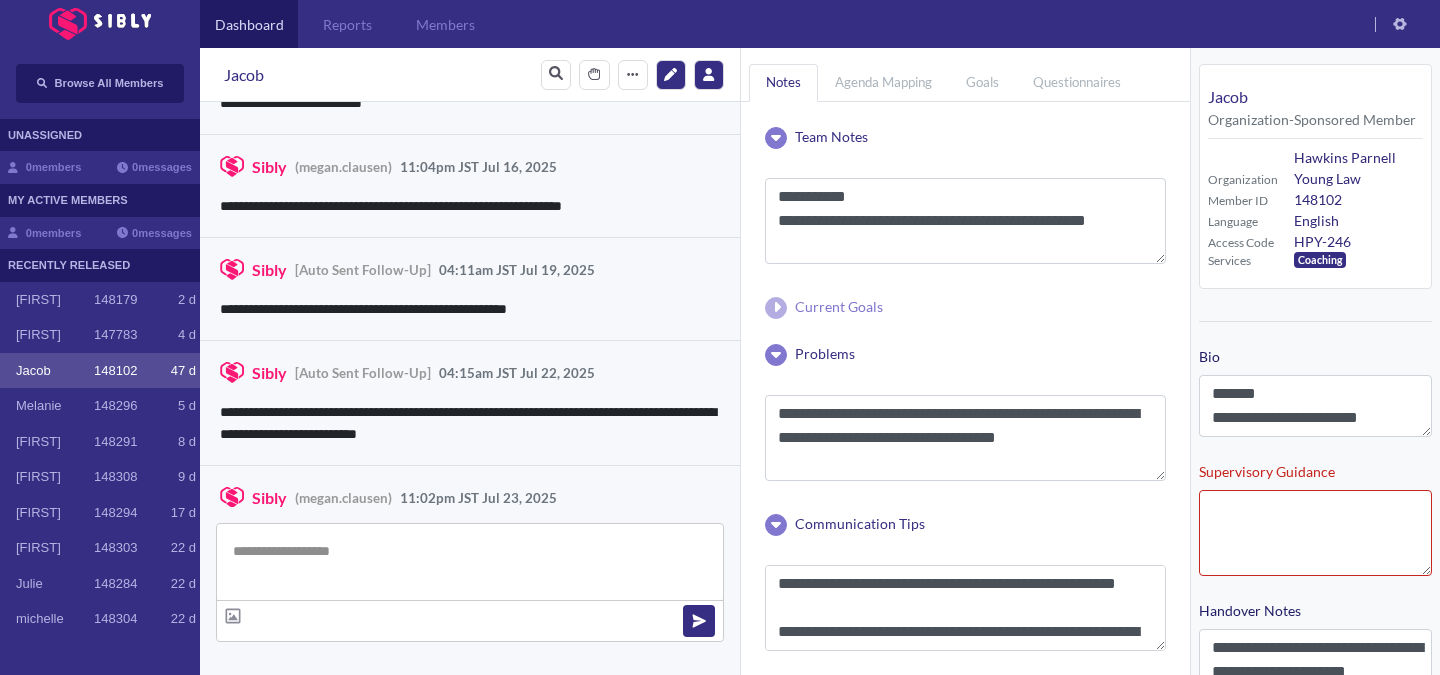 scroll, scrollTop: 3243, scrollLeft: 0, axis: vertical 